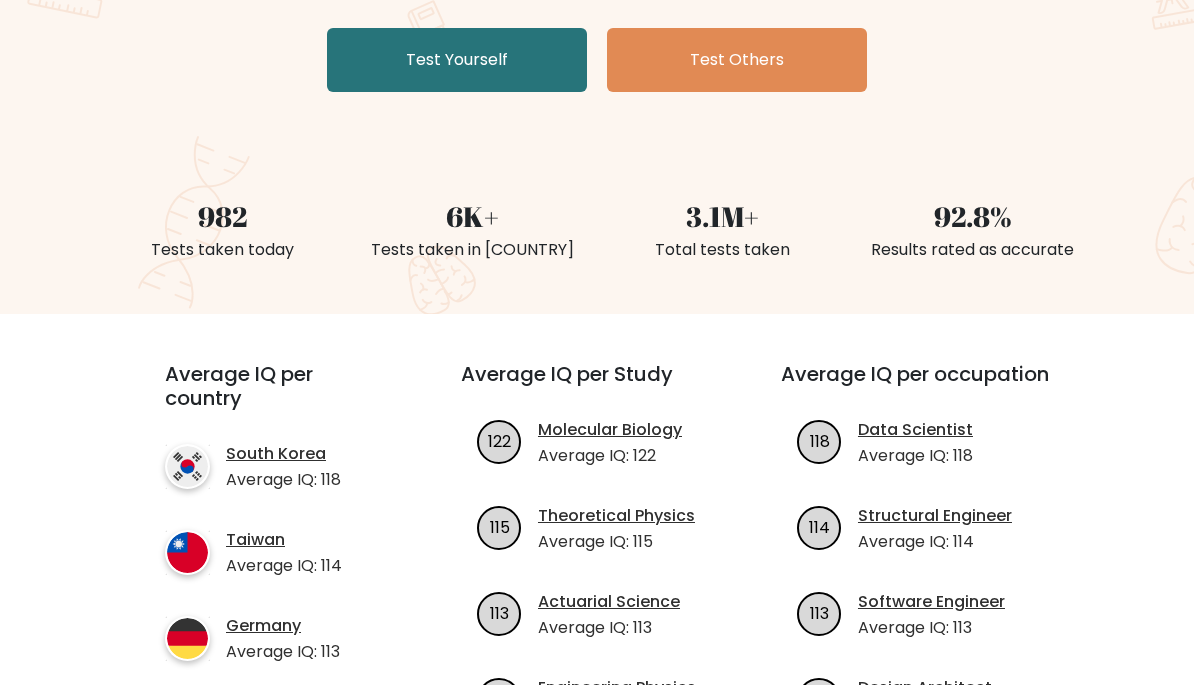 scroll, scrollTop: 0, scrollLeft: 0, axis: both 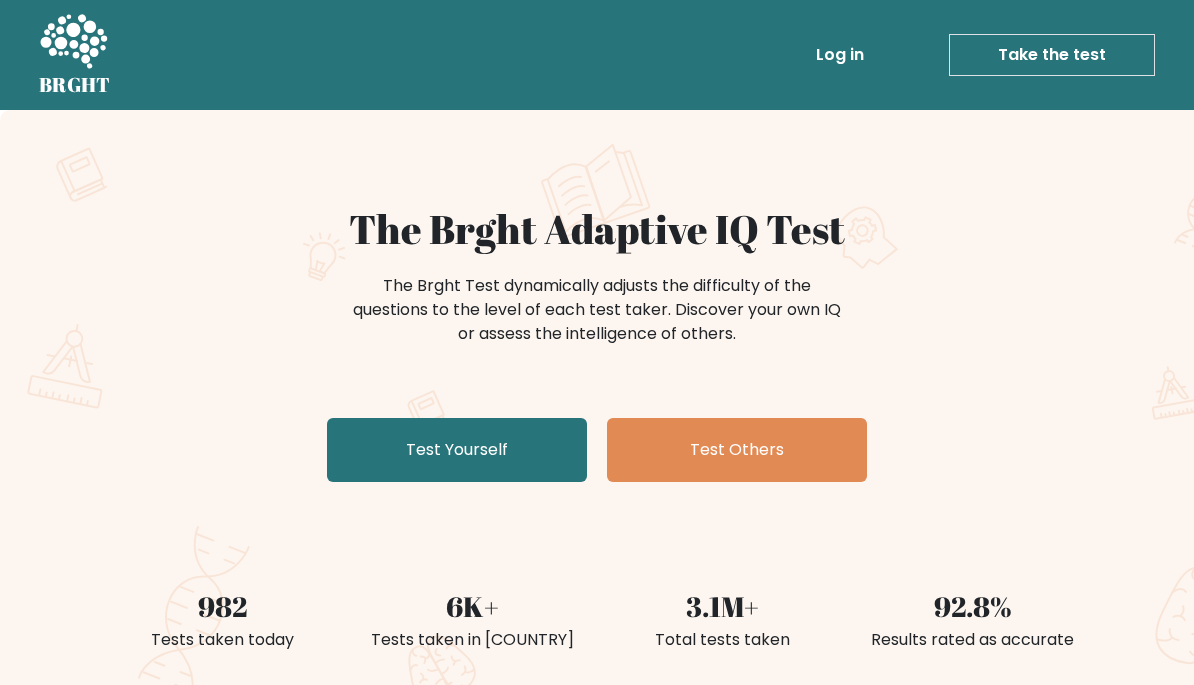 click on "Test Yourself" at bounding box center [457, 450] 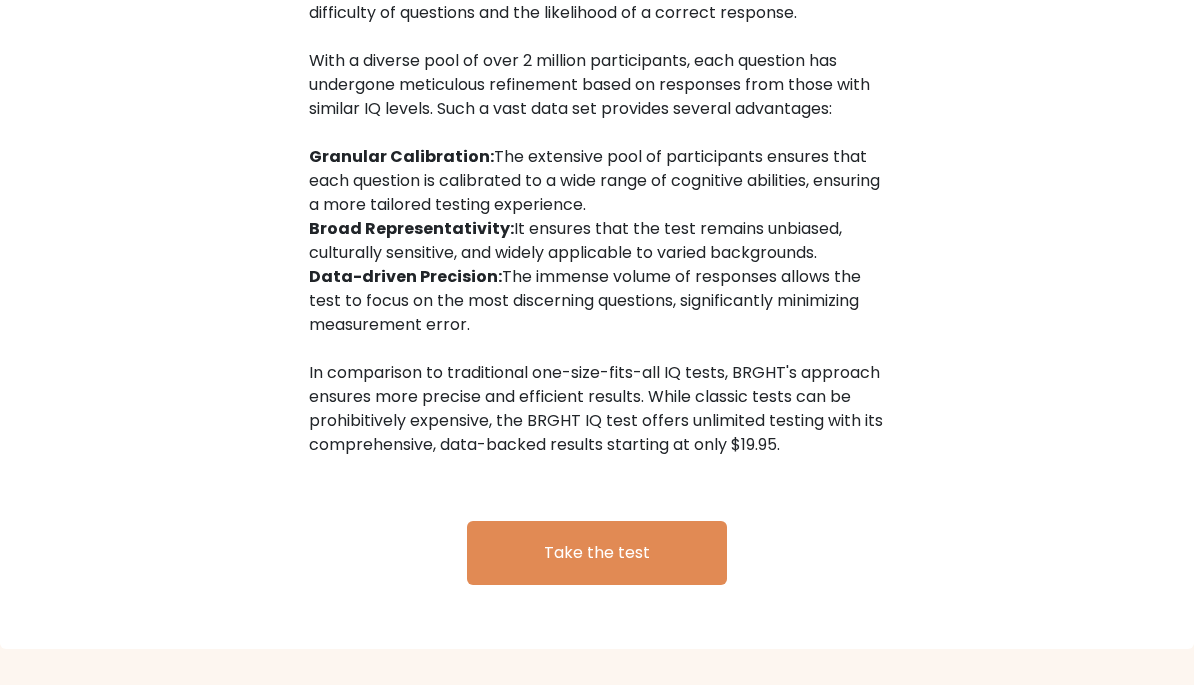 scroll, scrollTop: 3111, scrollLeft: 0, axis: vertical 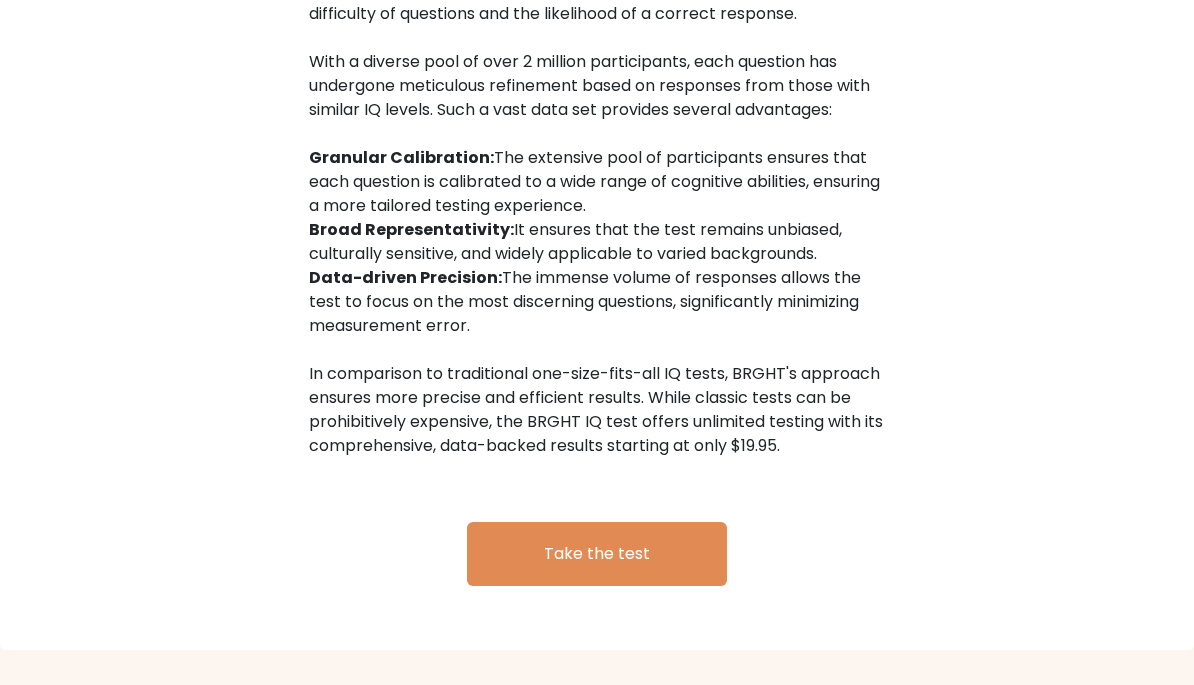 click on "Take the test" at bounding box center [597, 554] 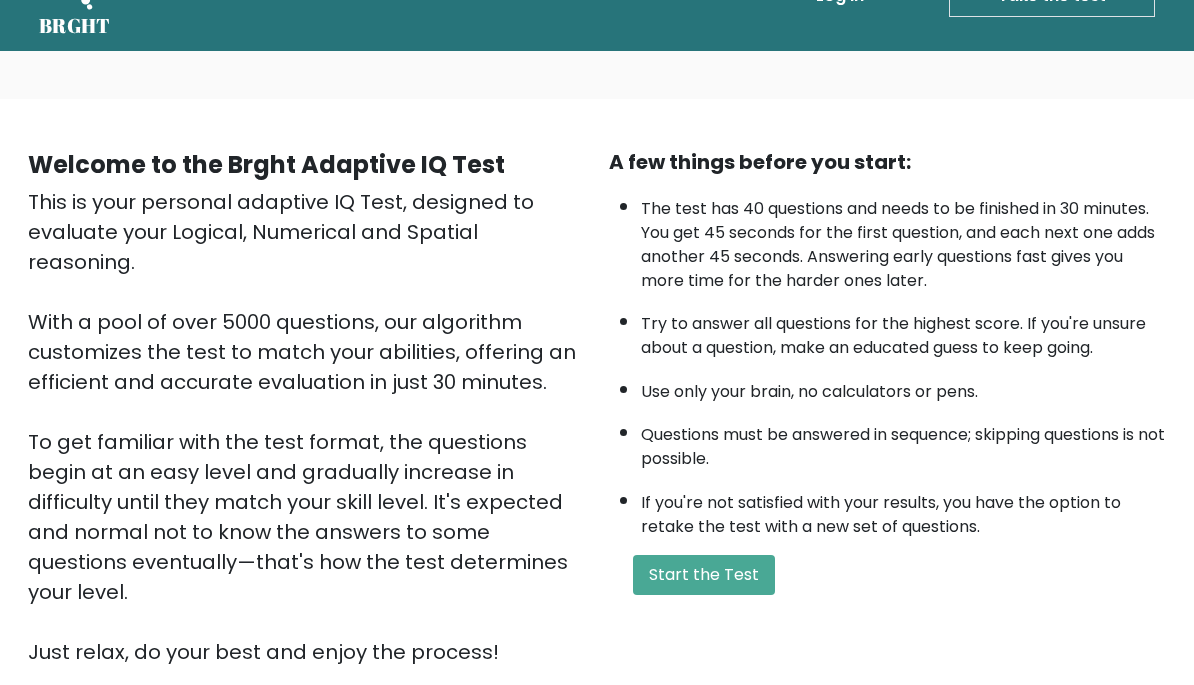 scroll, scrollTop: 0, scrollLeft: 0, axis: both 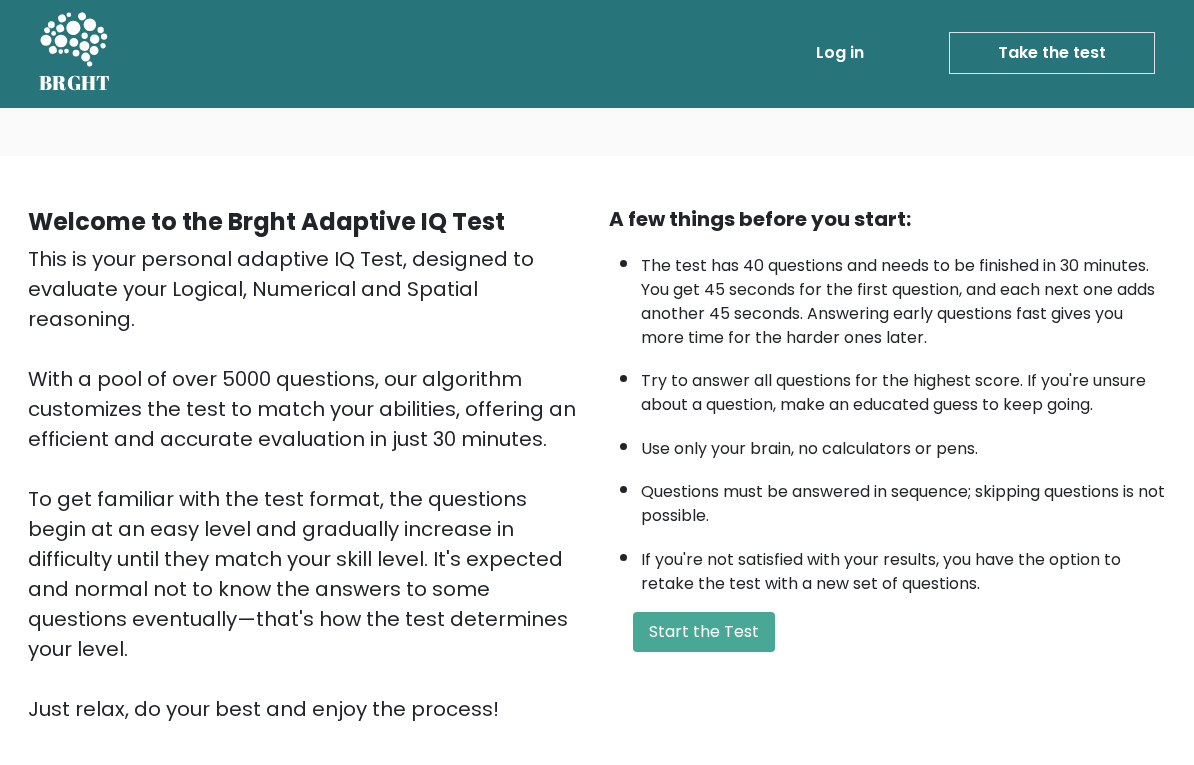click on "Start the Test" at bounding box center [704, 633] 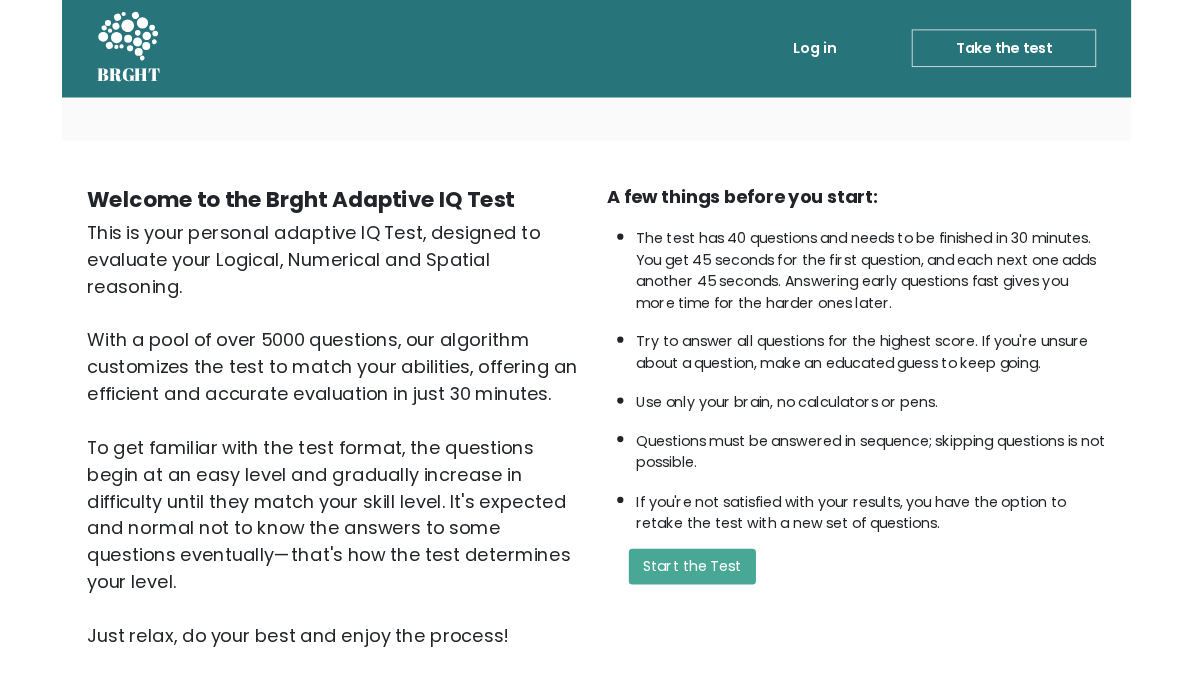 scroll, scrollTop: 82, scrollLeft: 0, axis: vertical 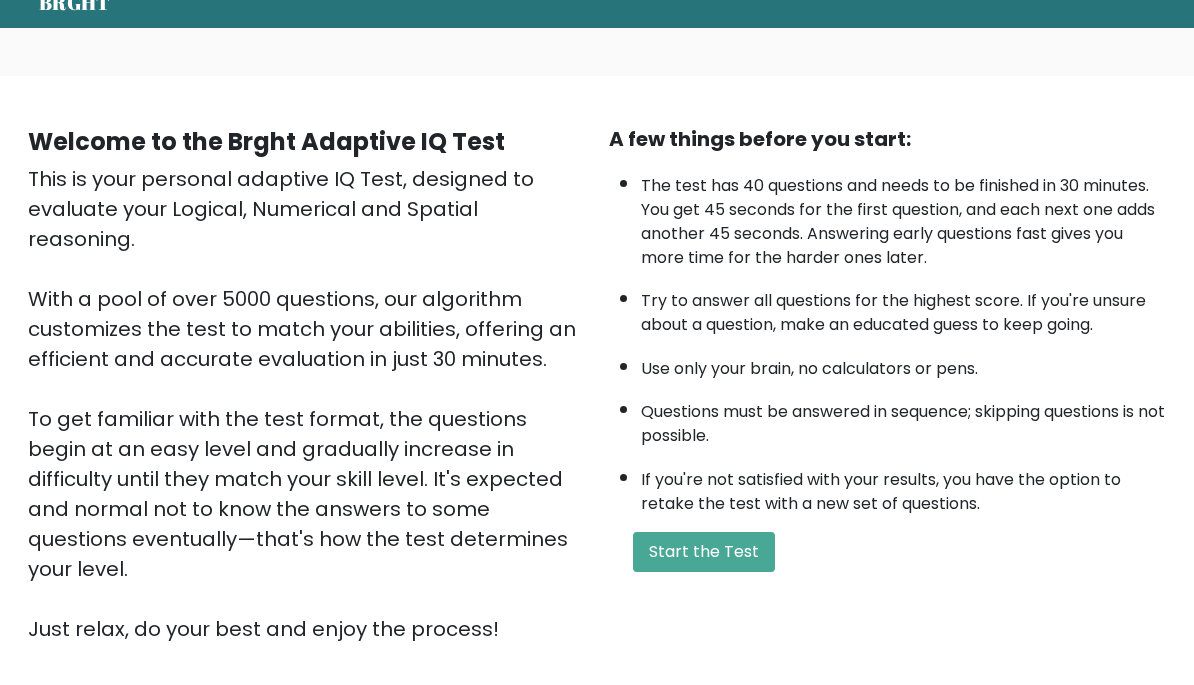click on "Start the Test" at bounding box center (704, 552) 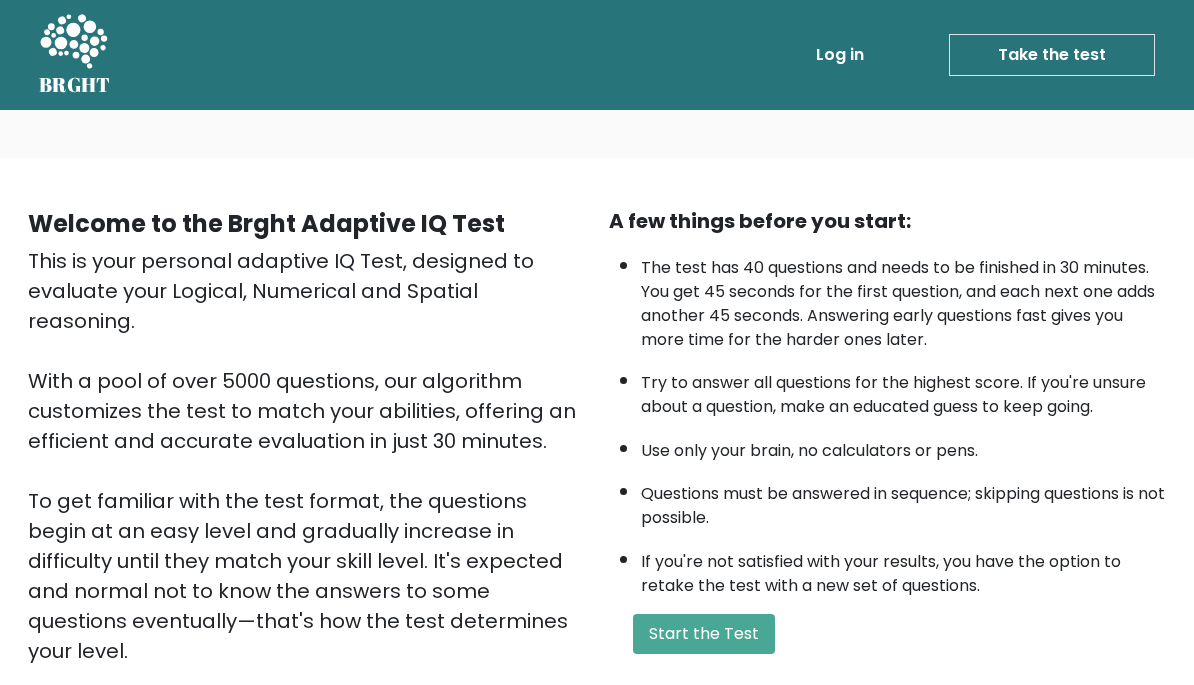 scroll, scrollTop: 82, scrollLeft: 0, axis: vertical 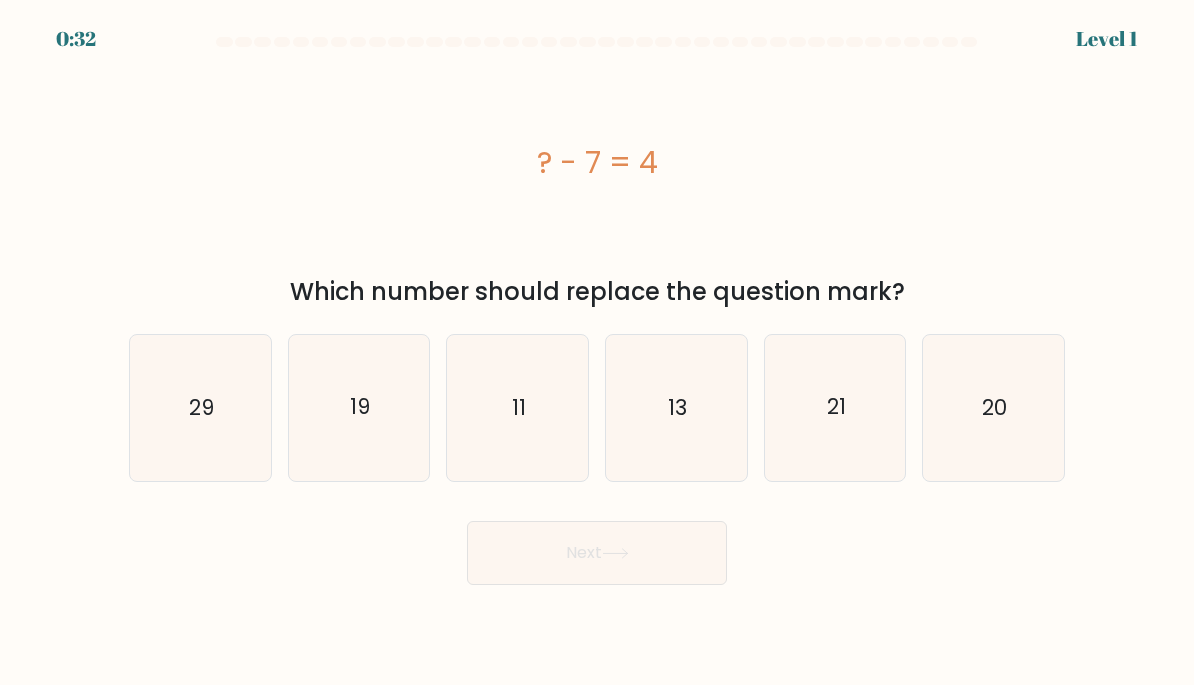 click on "11" 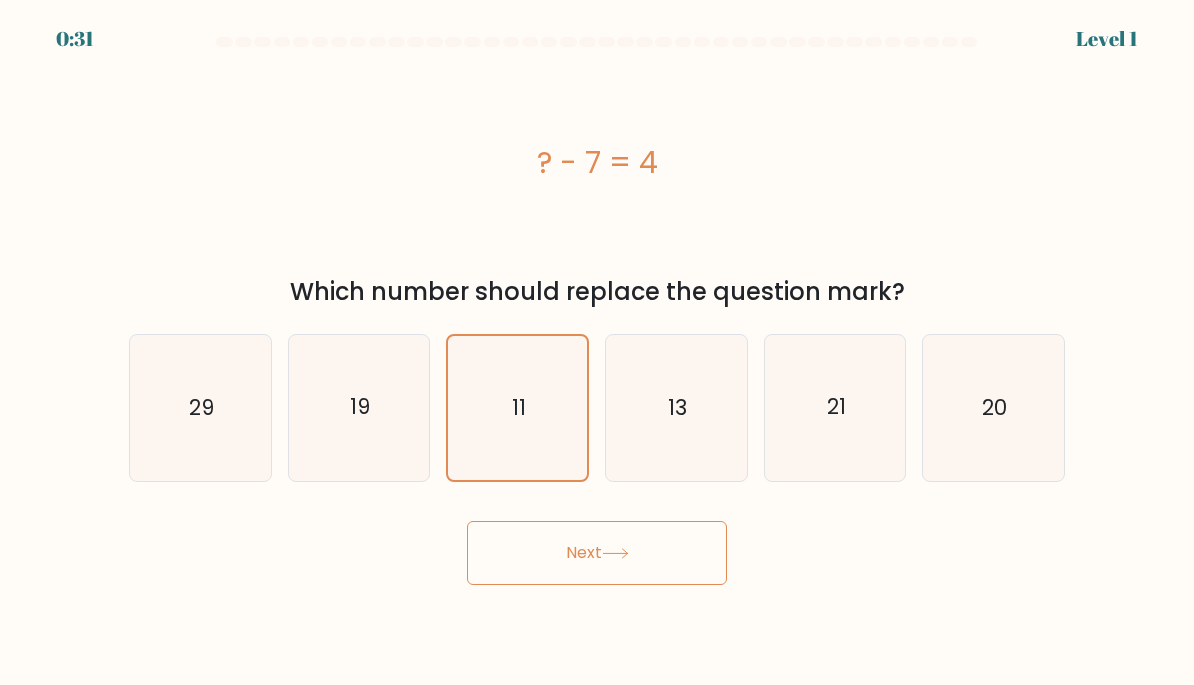 click on "Next" at bounding box center (597, 553) 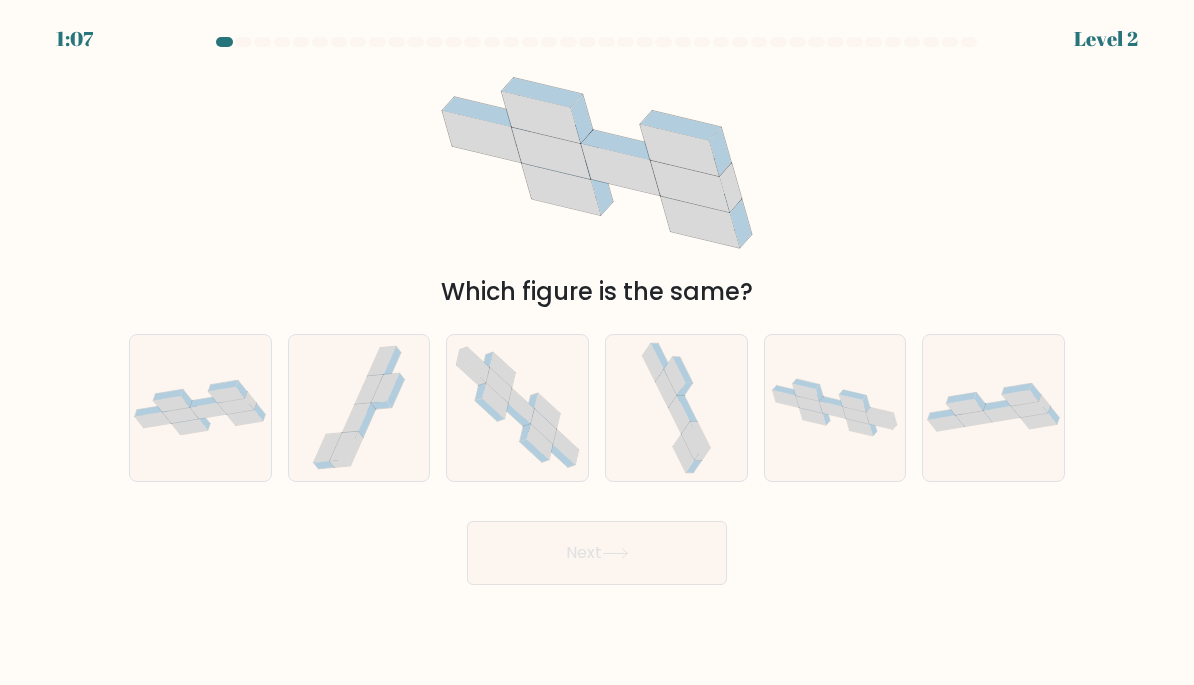 click 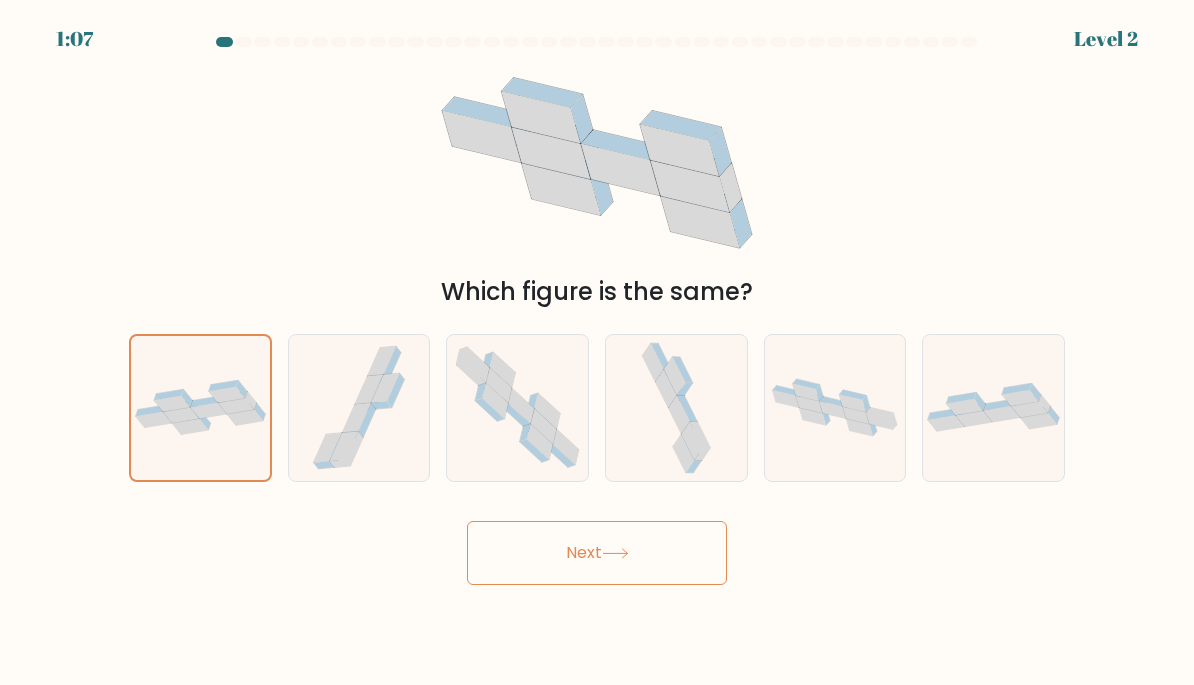 click on "Next" at bounding box center (597, 553) 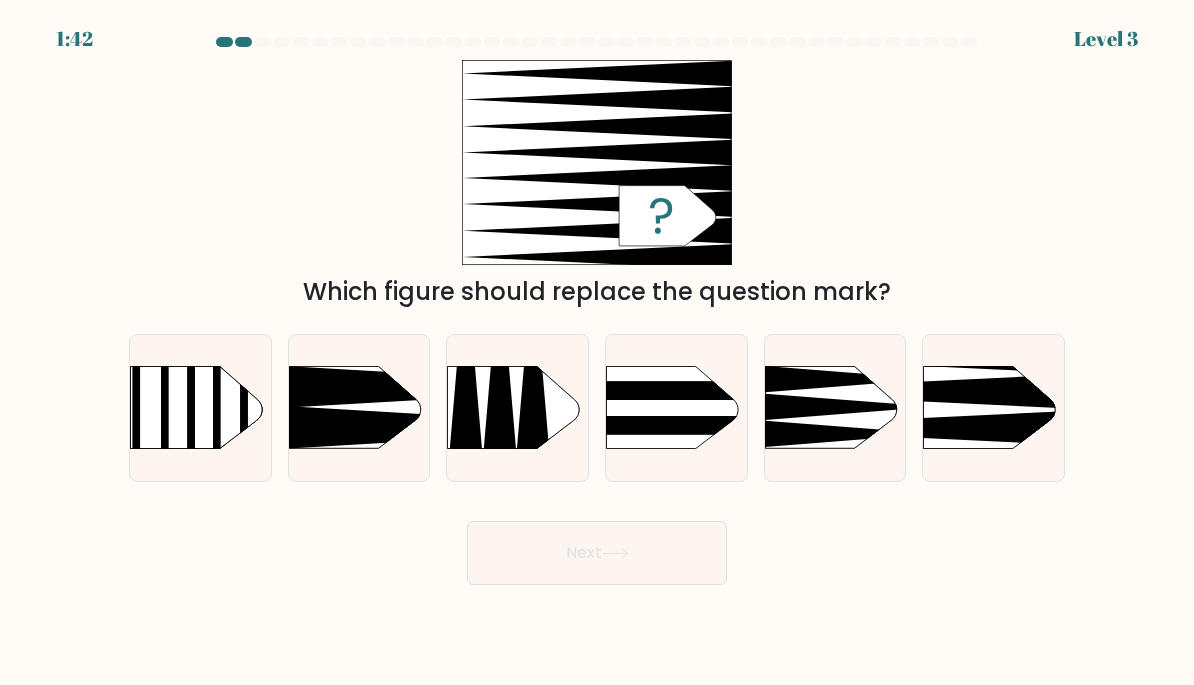 click 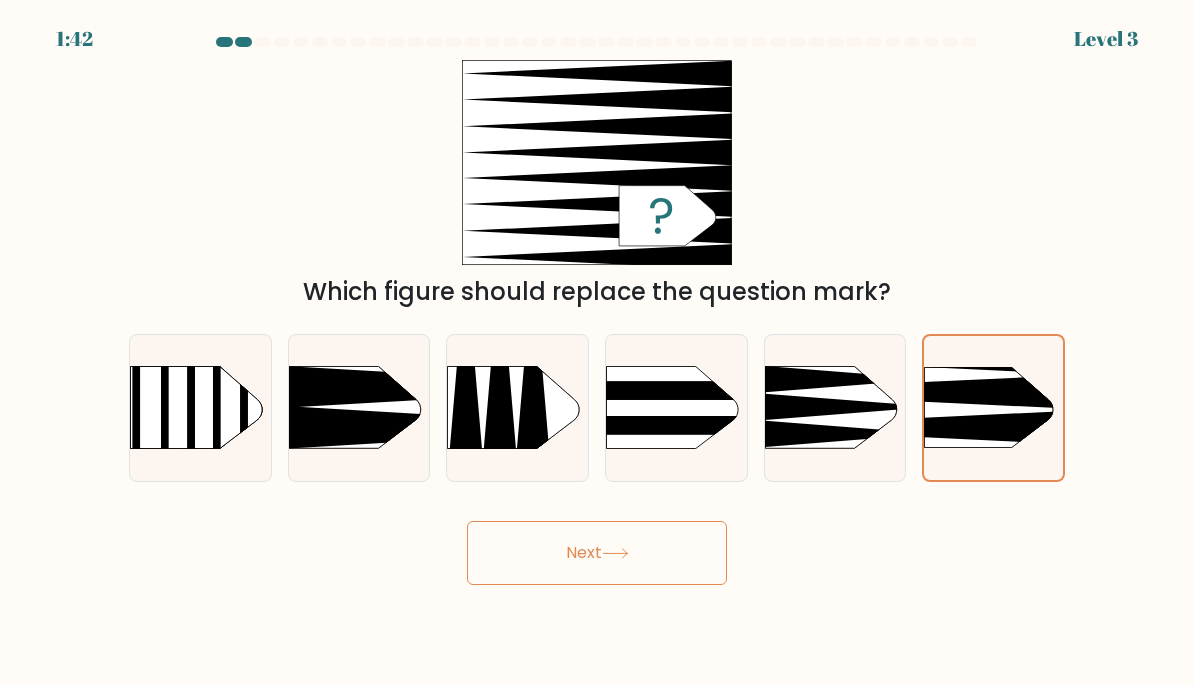 click on "Next" at bounding box center (597, 553) 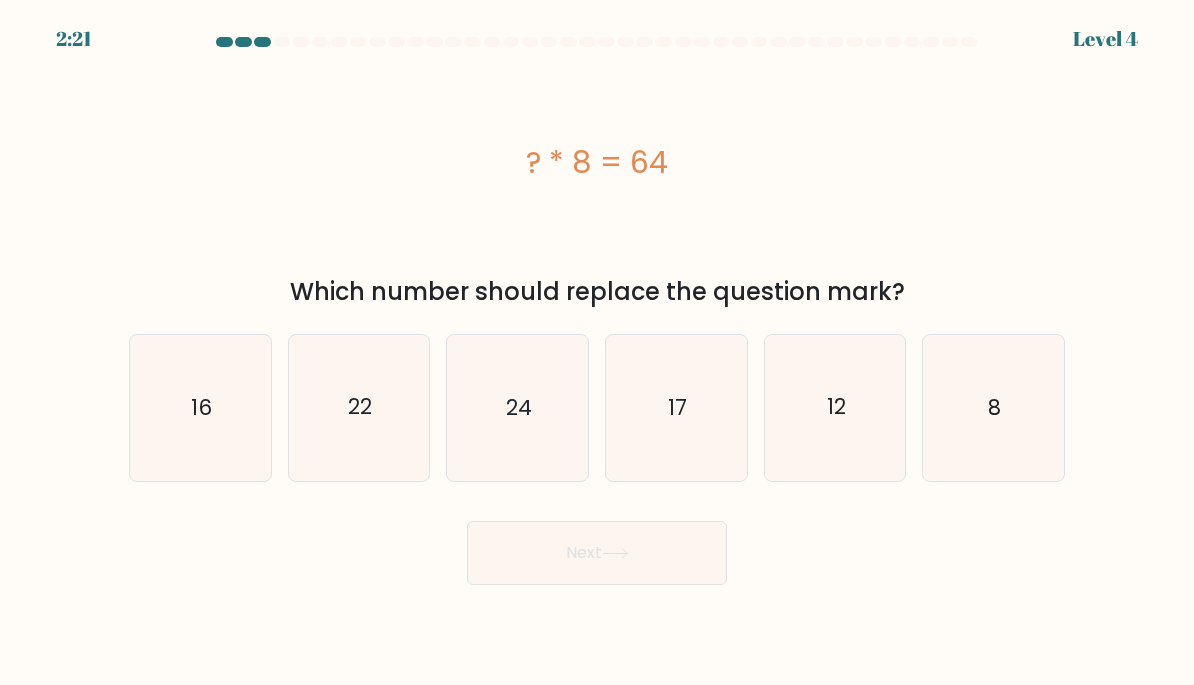 click on "8" 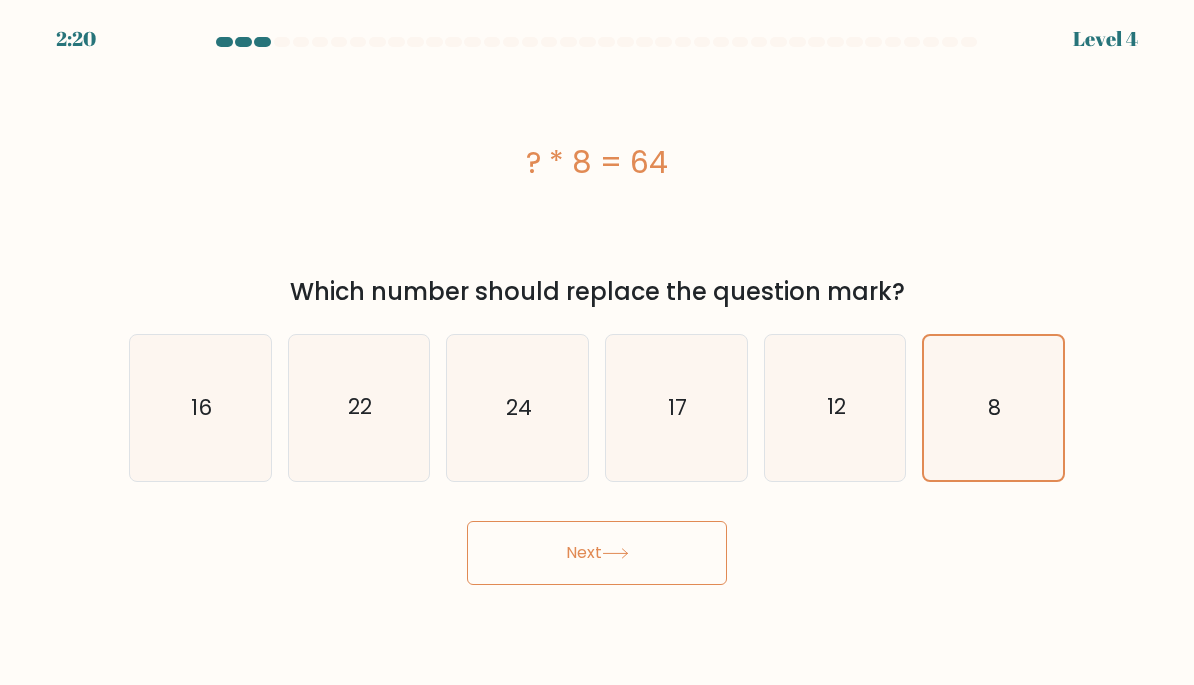 click on "Next" at bounding box center (597, 553) 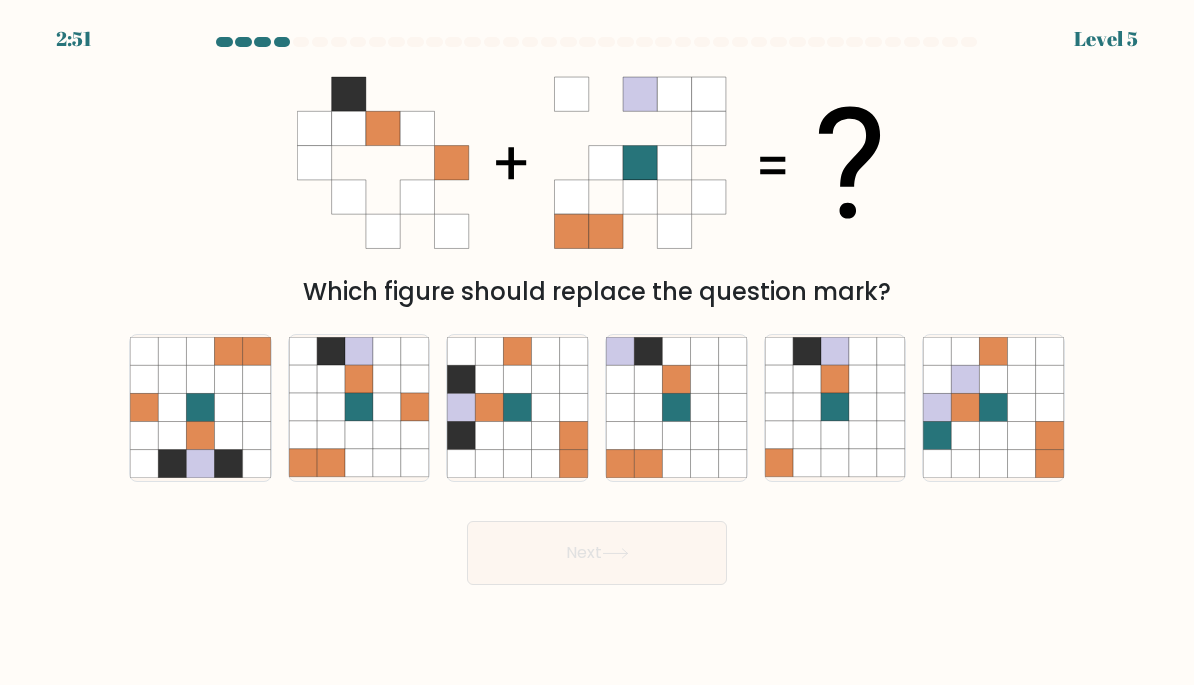 click 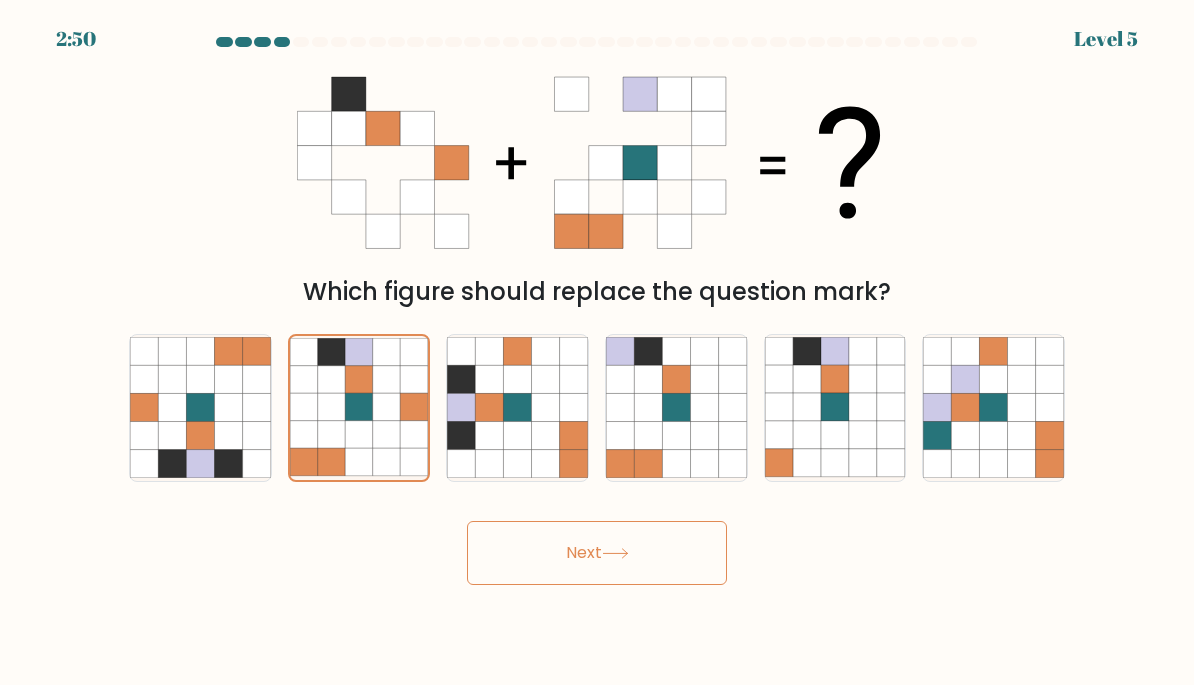 click on "Next" at bounding box center (597, 553) 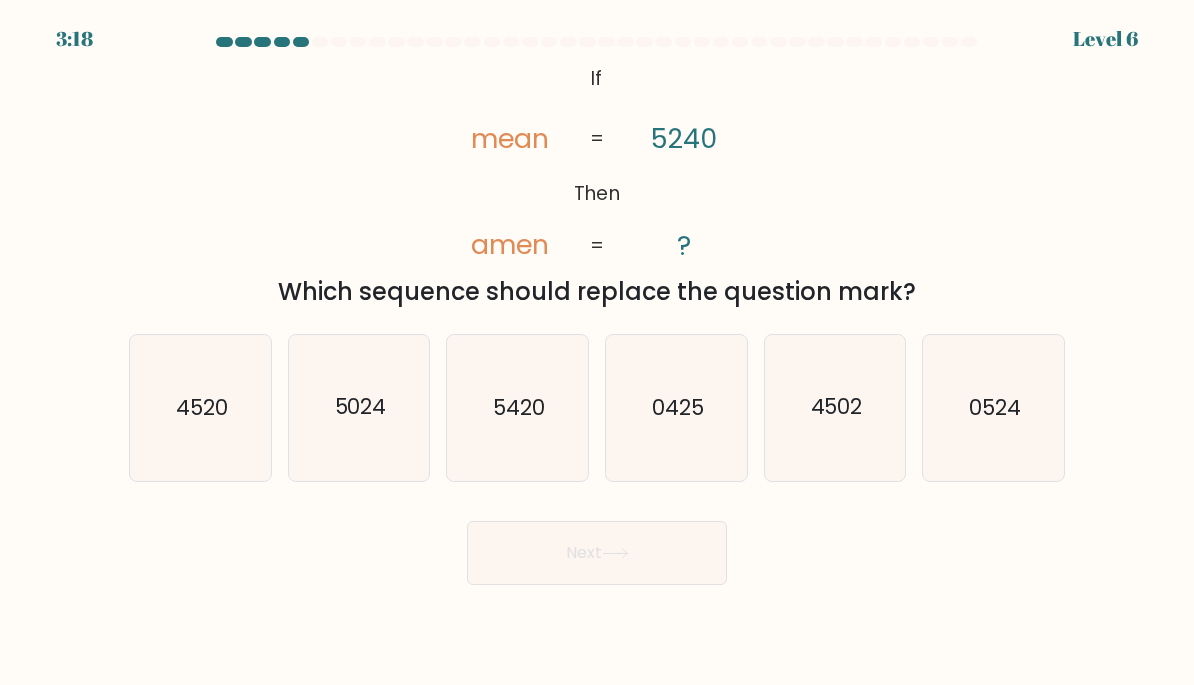 click on "4520" 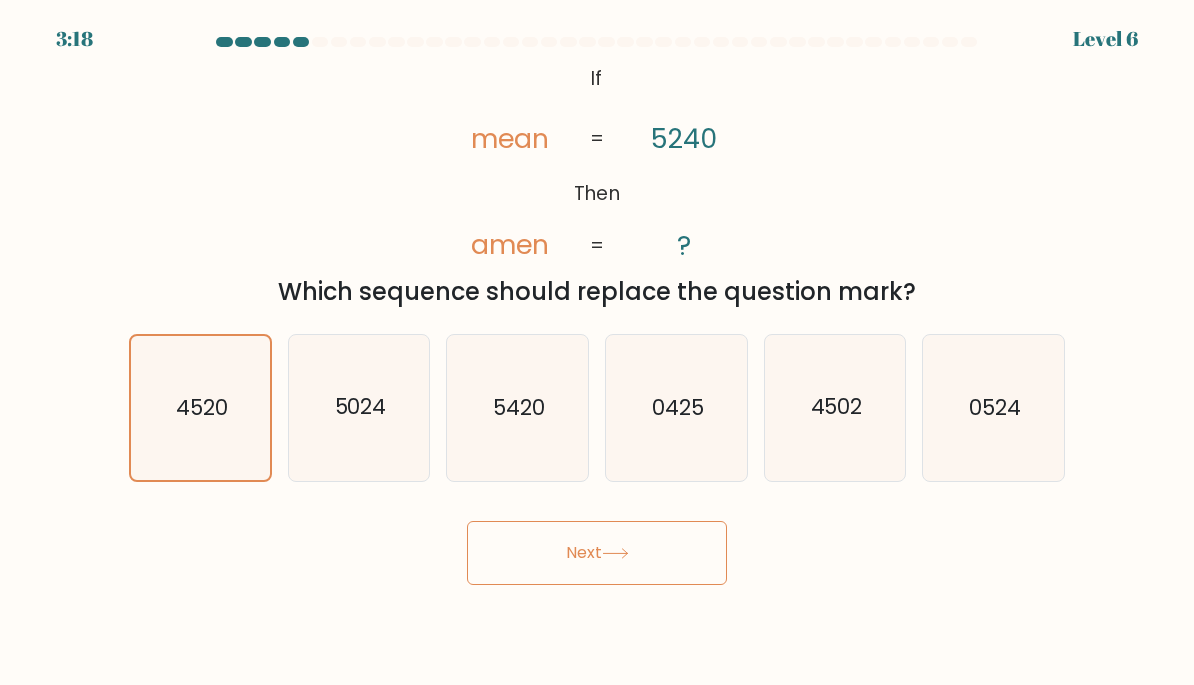click 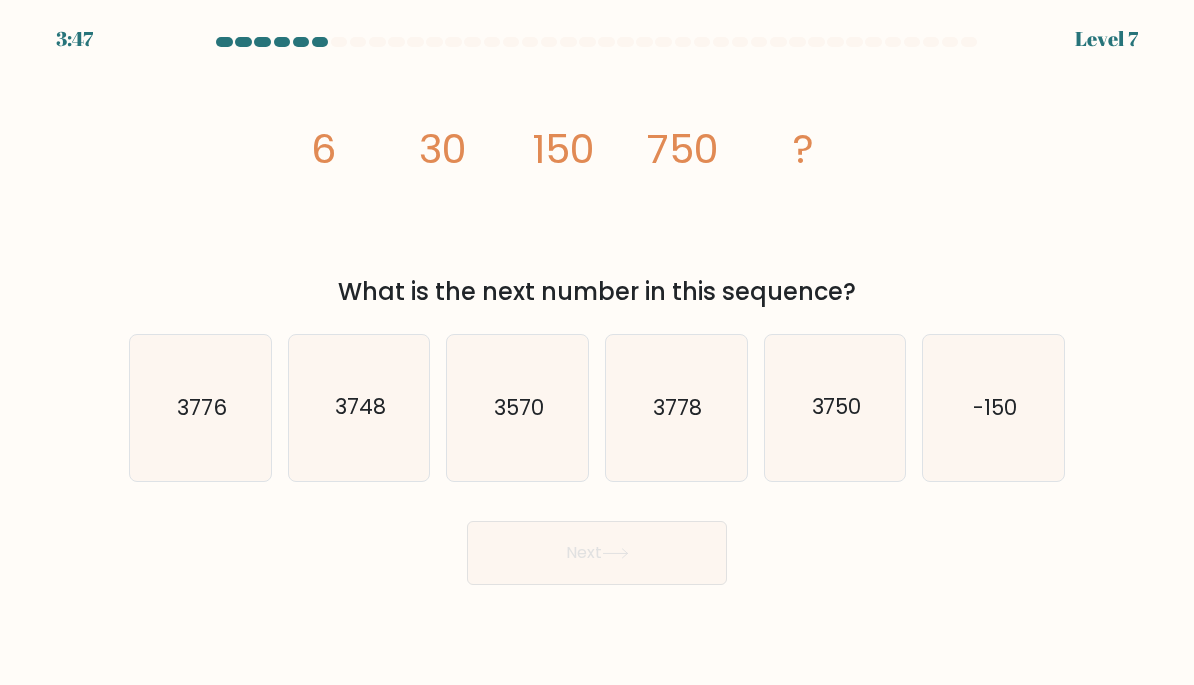 click on "3750" 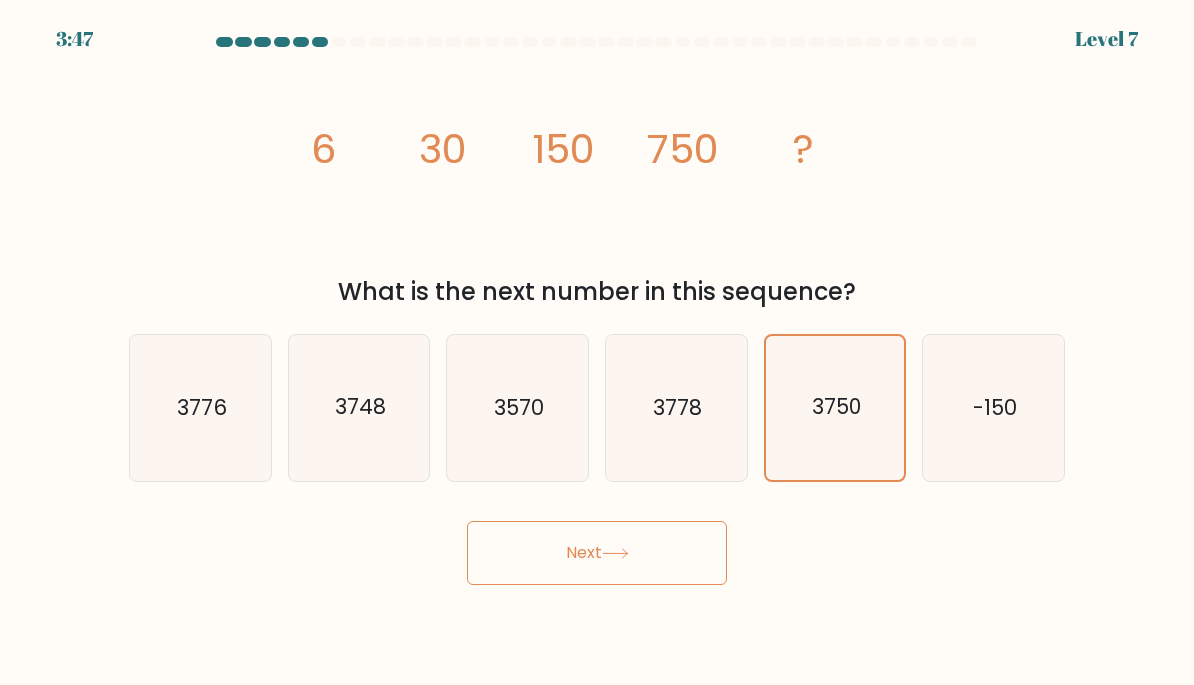 click on "Next" at bounding box center [597, 553] 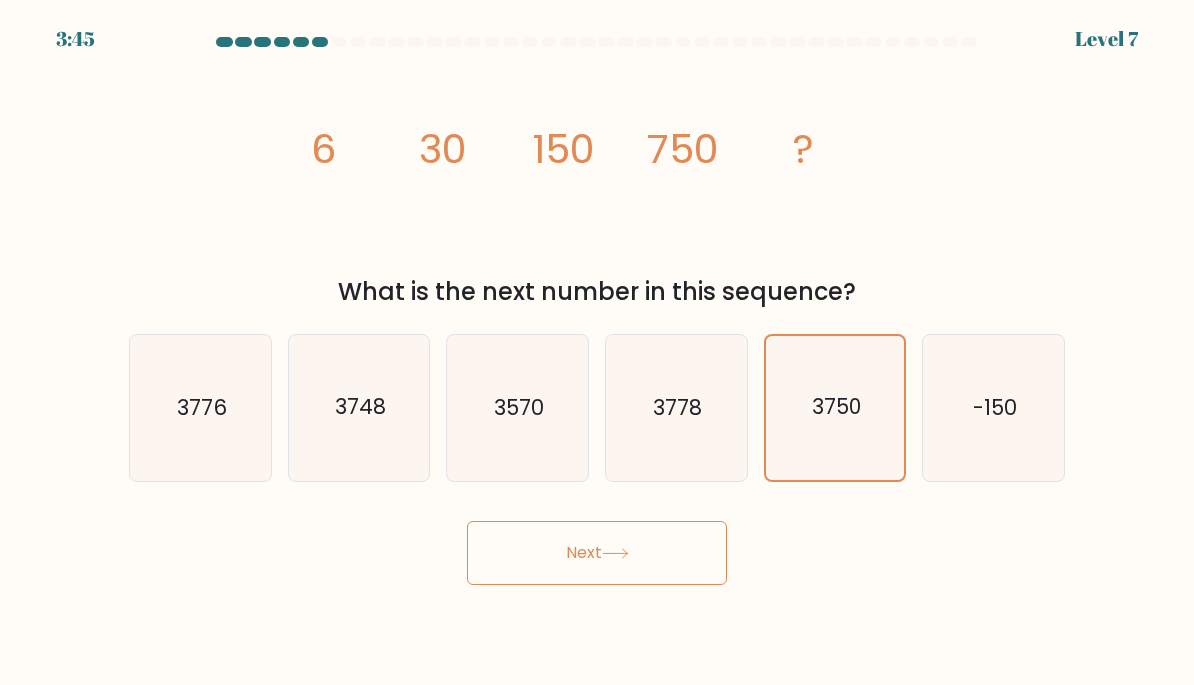 click on "Next" at bounding box center (597, 553) 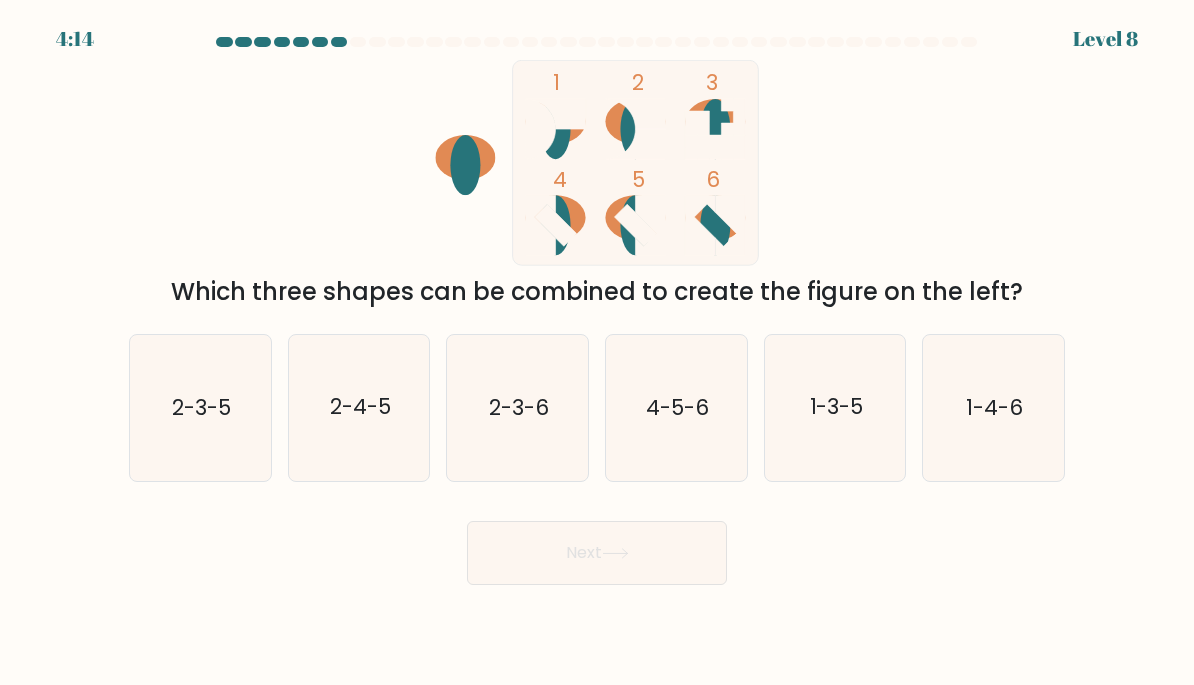 click on "4-5-6" 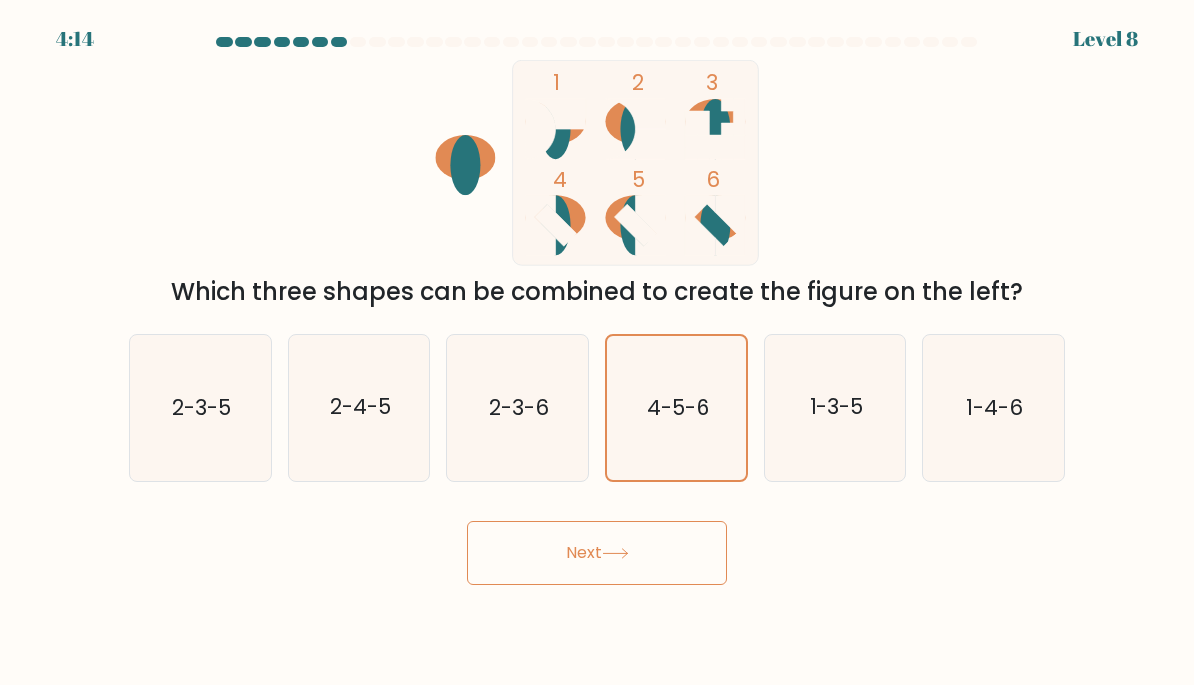 click on "Next" at bounding box center (597, 553) 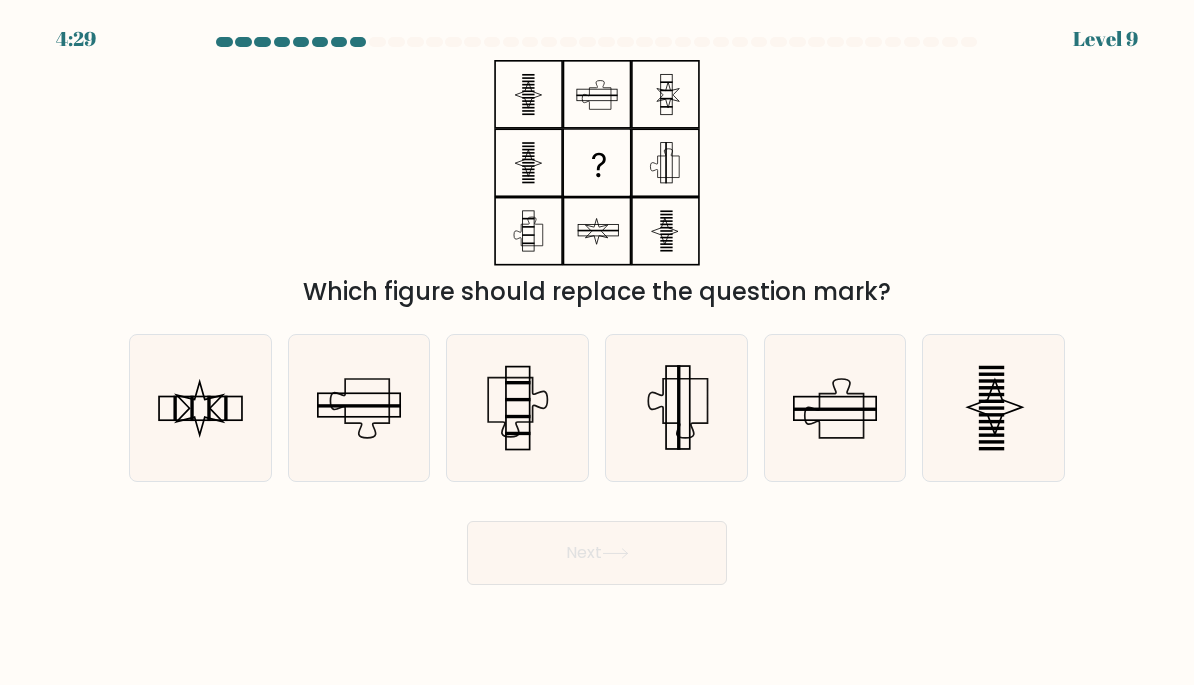 click 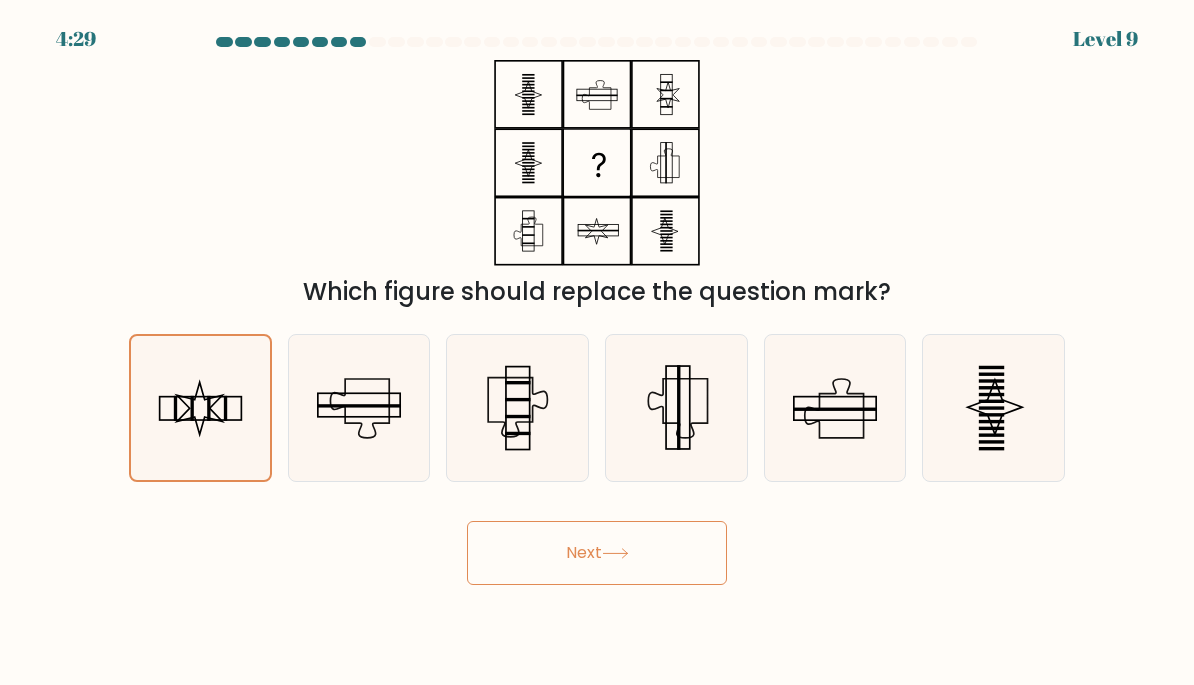 click on "Next" at bounding box center (597, 553) 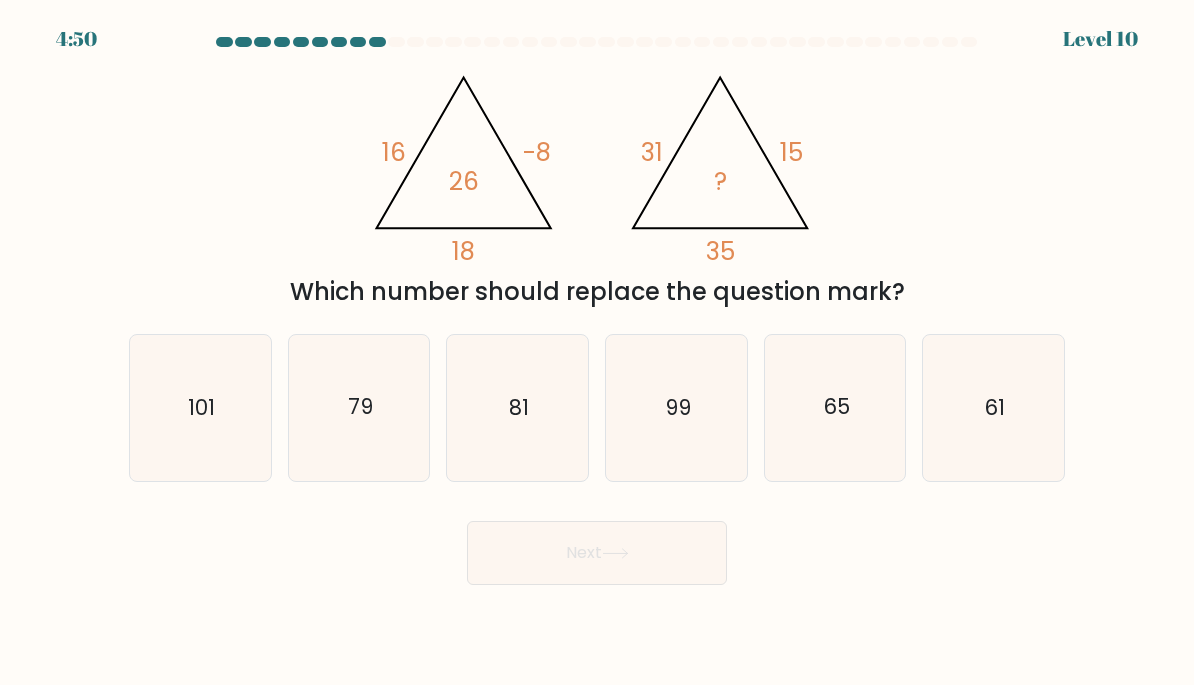 click on "81" 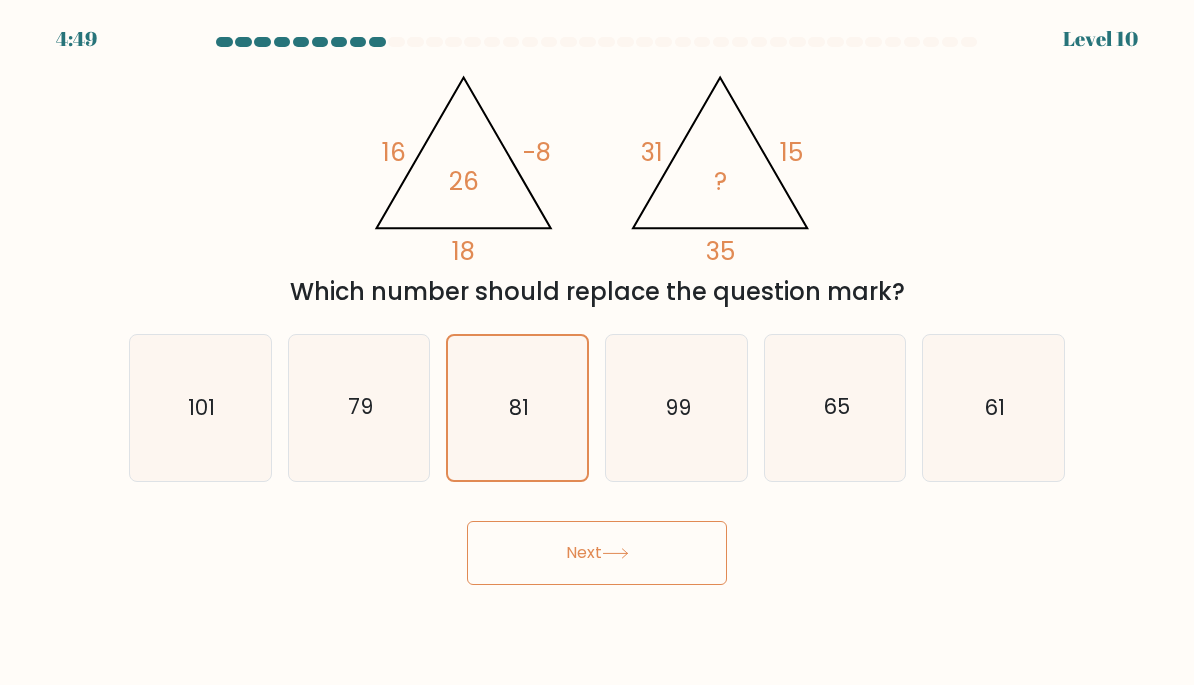 click on "Next" at bounding box center [597, 553] 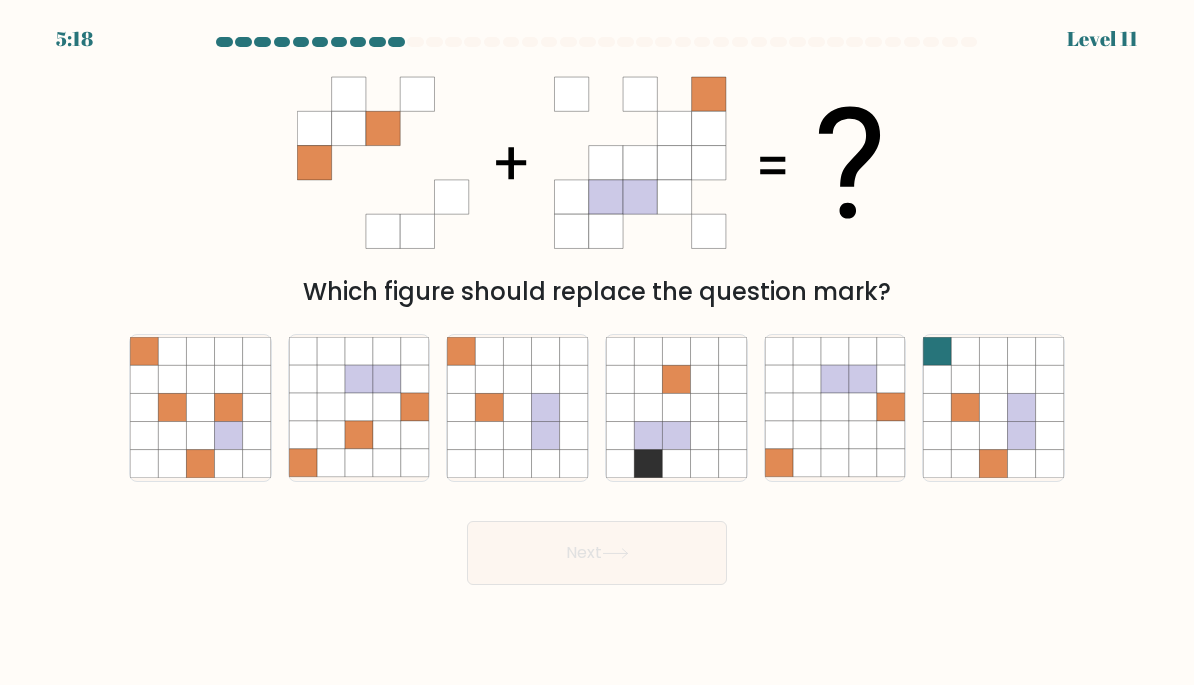 click 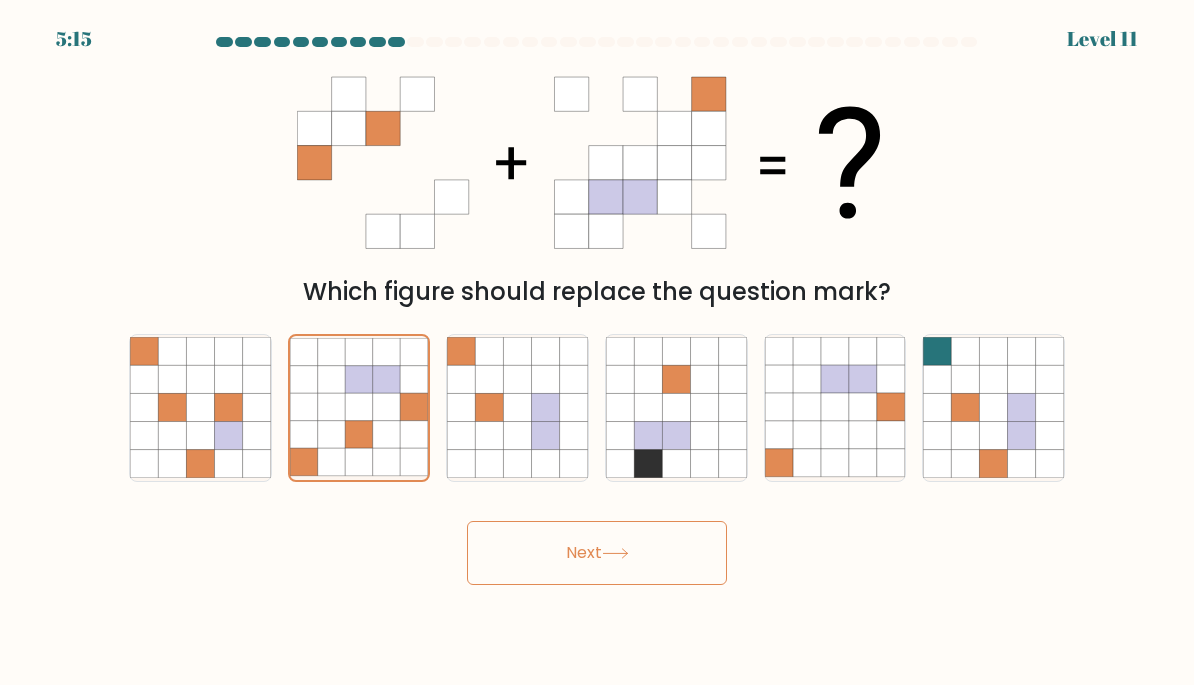click 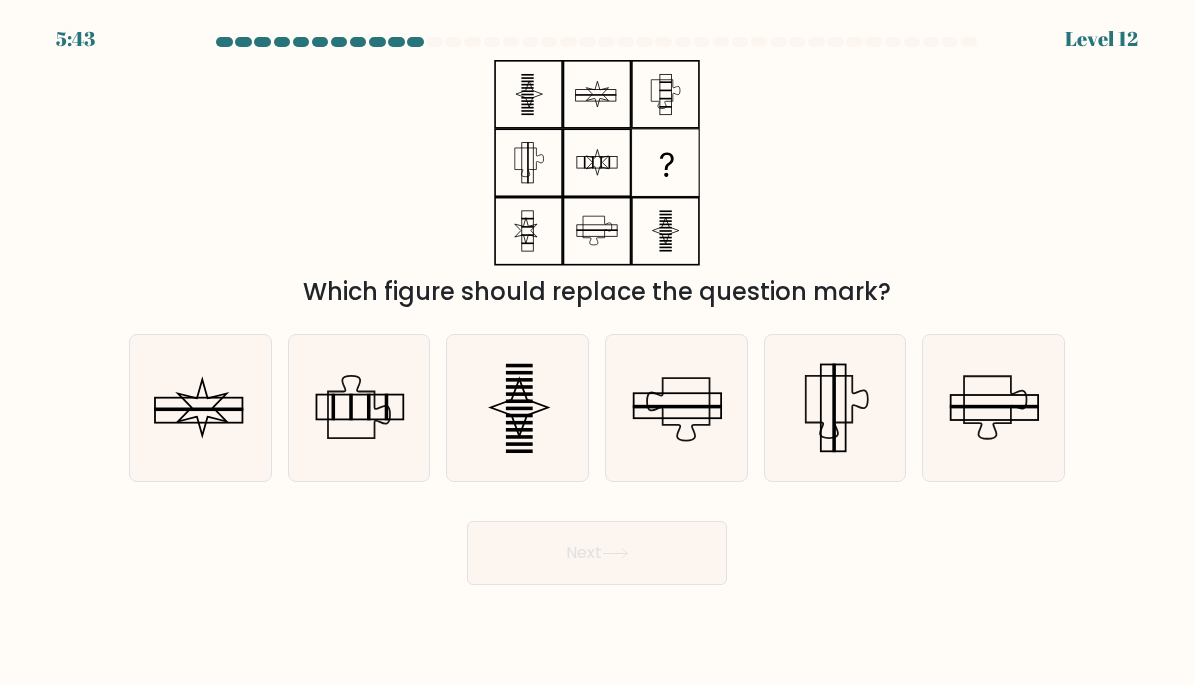 click 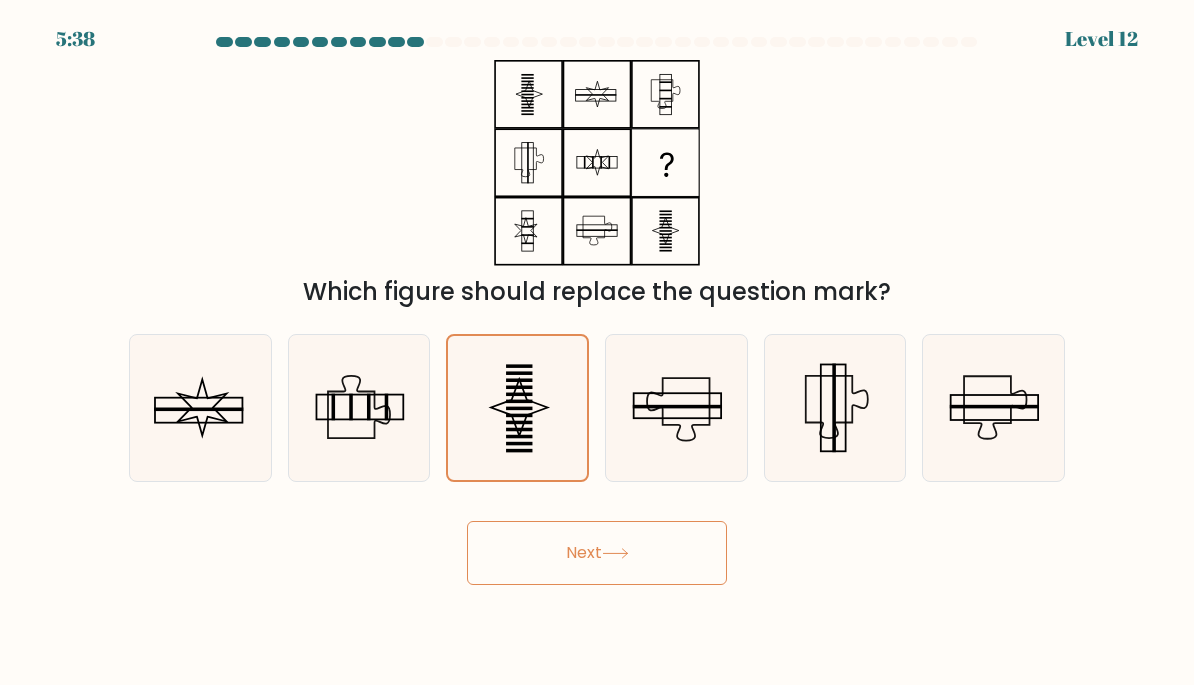 click on "Next" at bounding box center [597, 553] 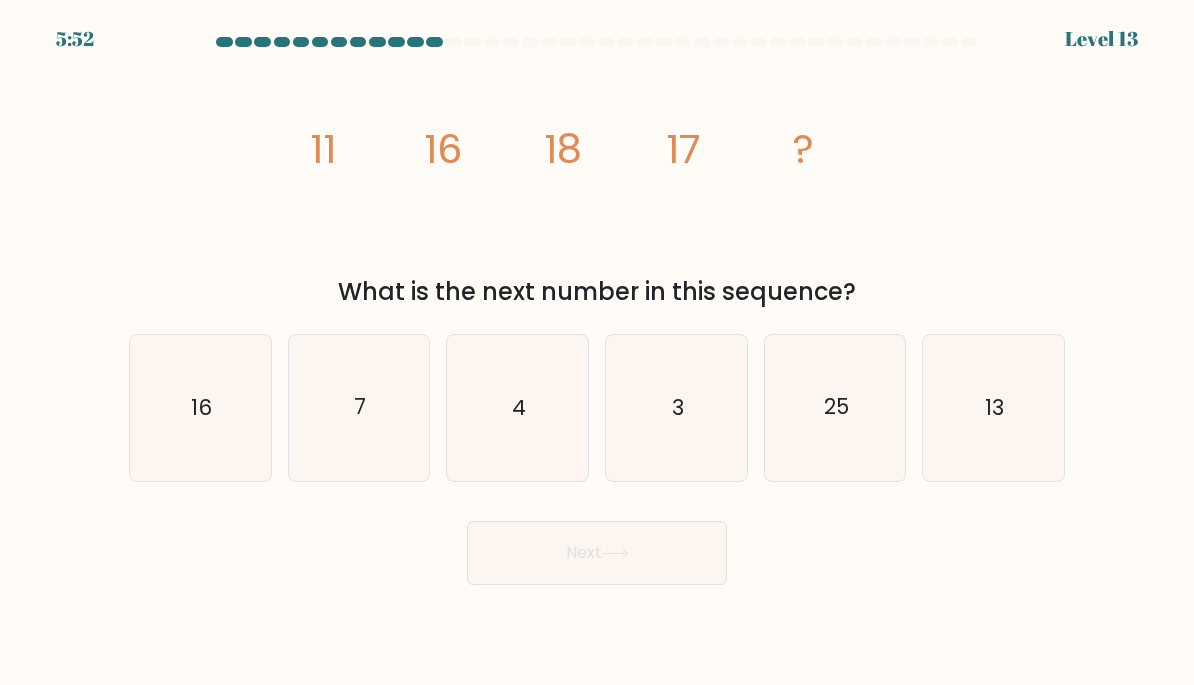 click on "13" 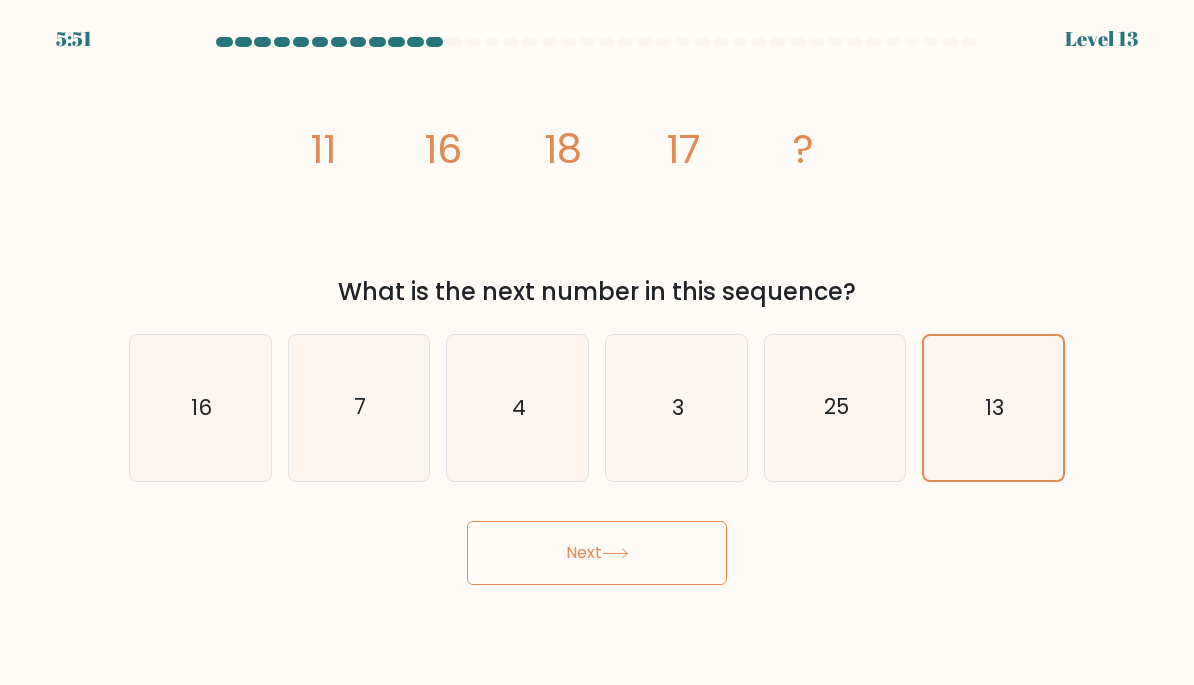 click on "Next" at bounding box center [597, 553] 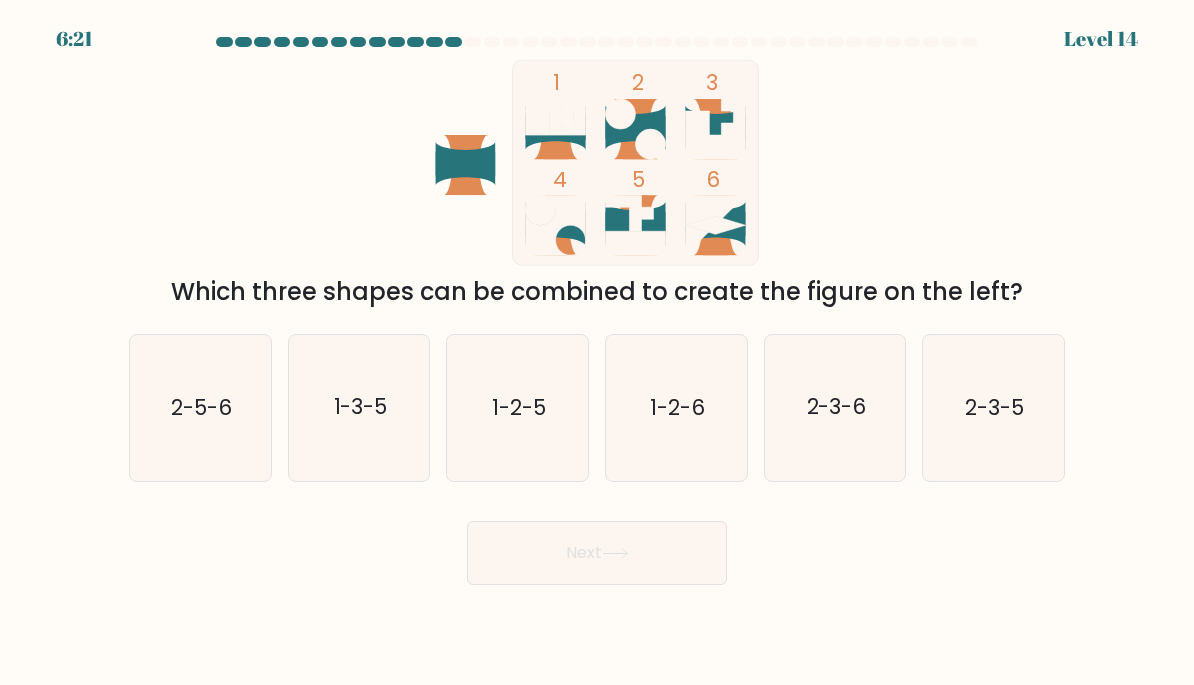 click on "1-3-5" 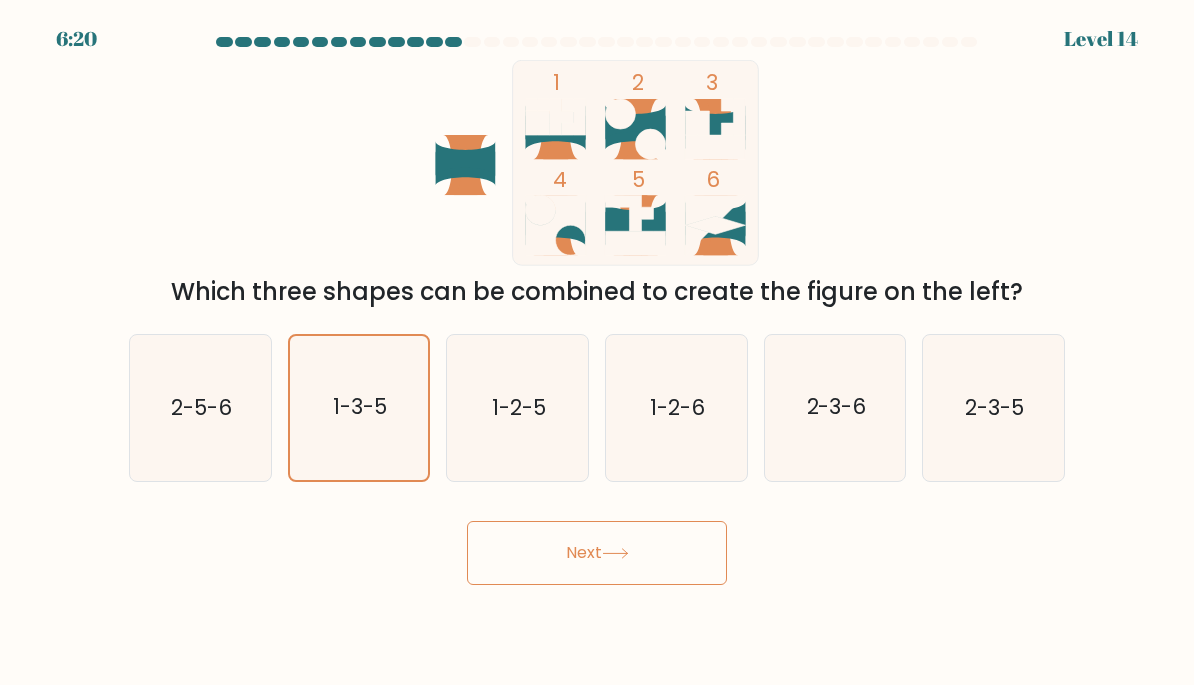 click on "Next" at bounding box center [597, 553] 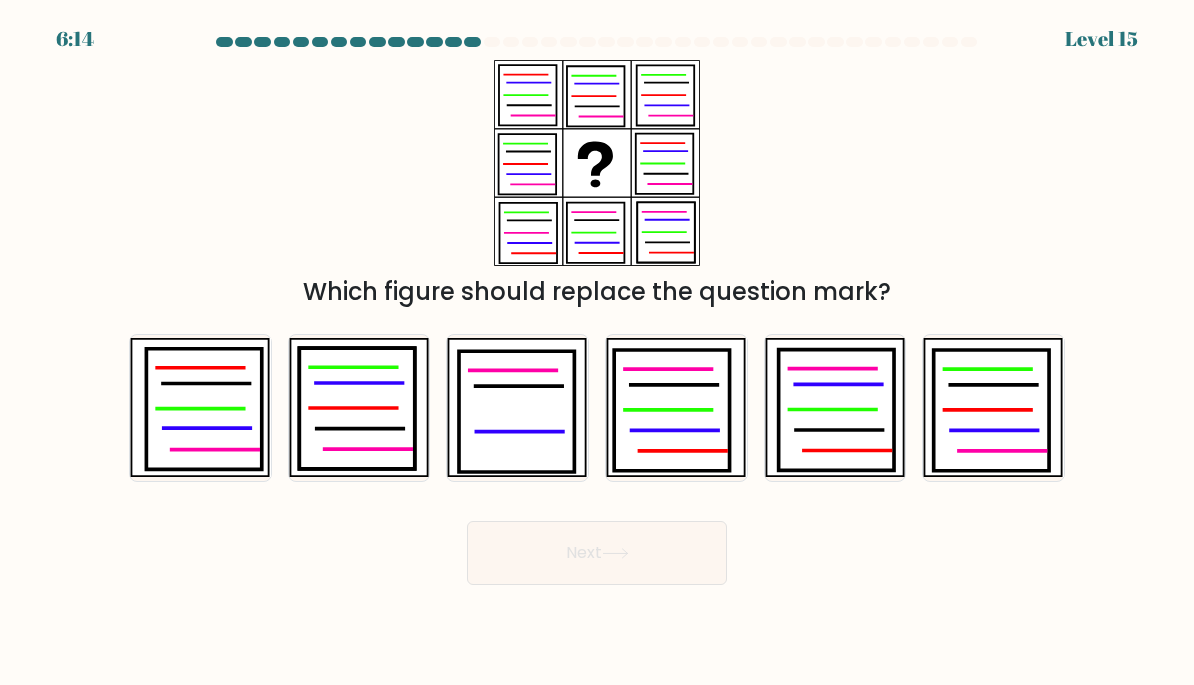 click 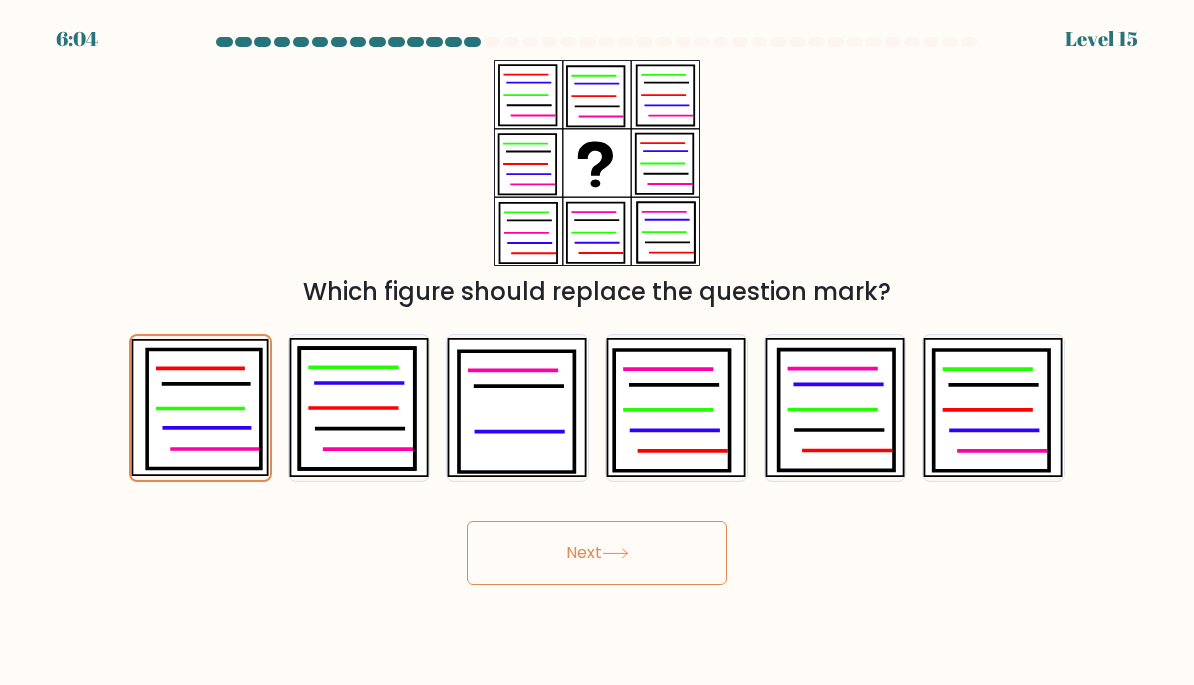 click on "Next" at bounding box center (597, 553) 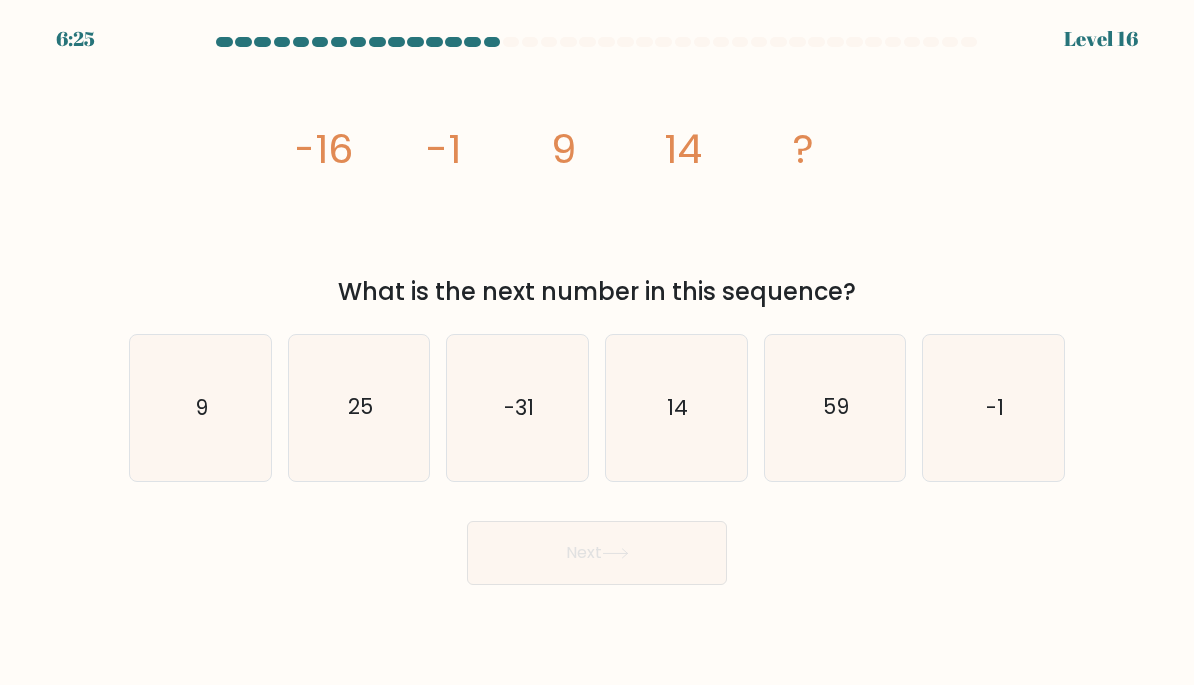 click on "14" 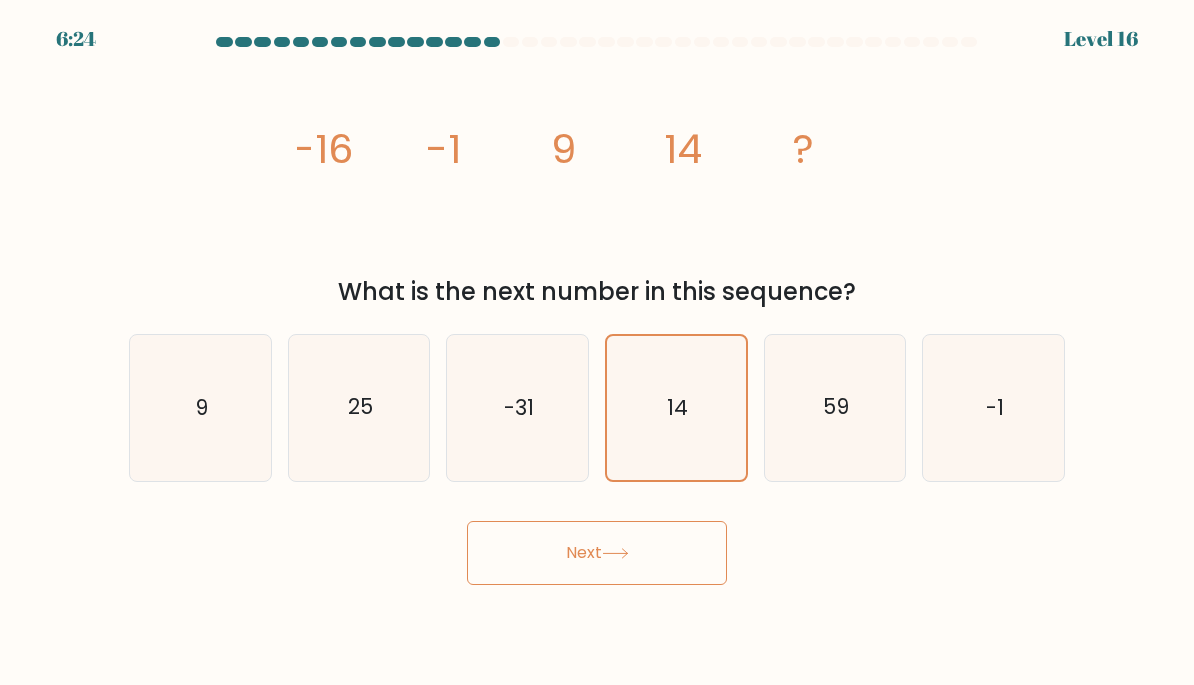 click on "Next" at bounding box center [597, 553] 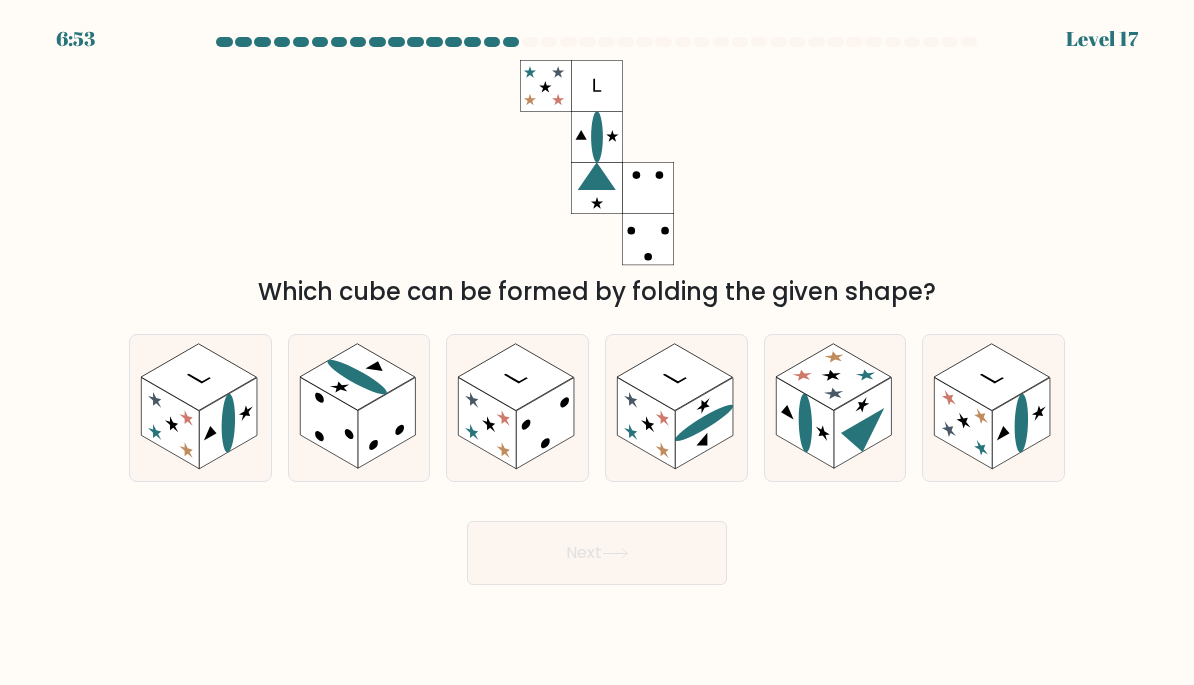 click 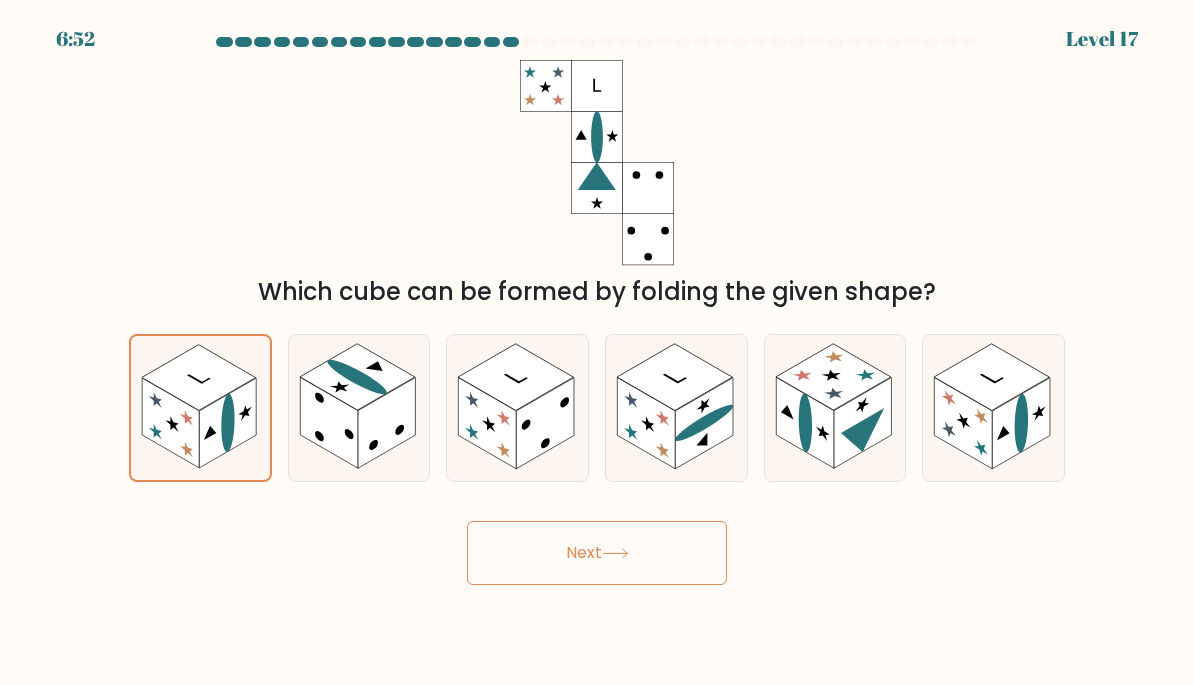 click on "Next" at bounding box center (597, 553) 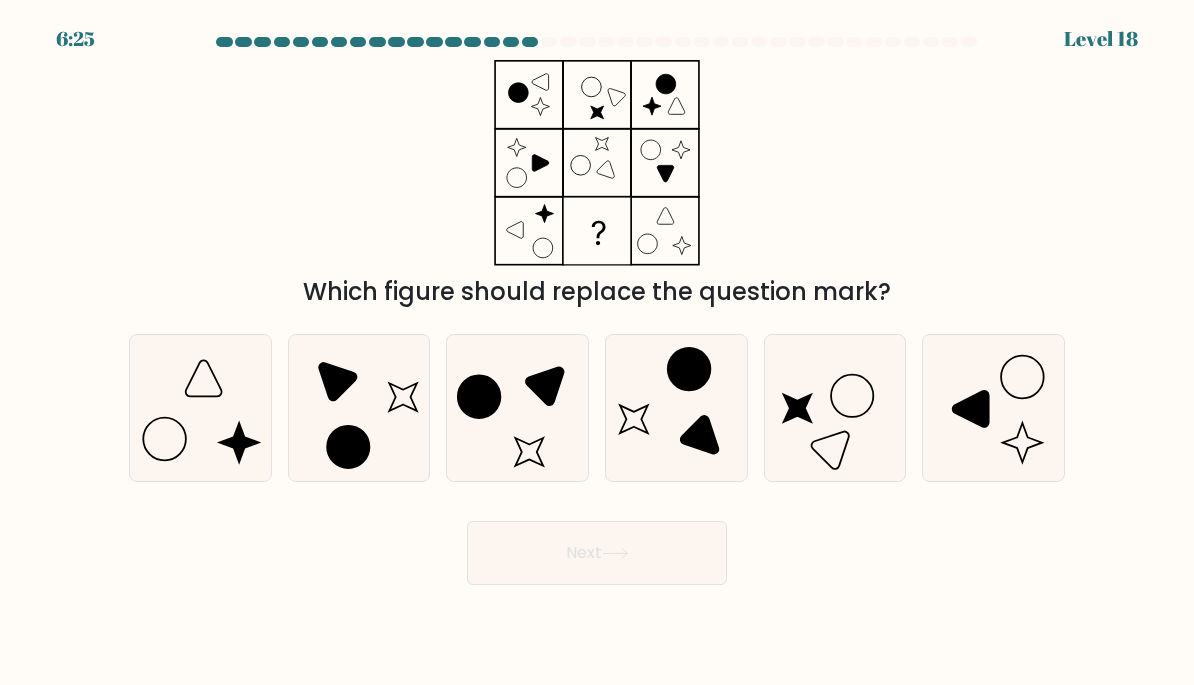 click 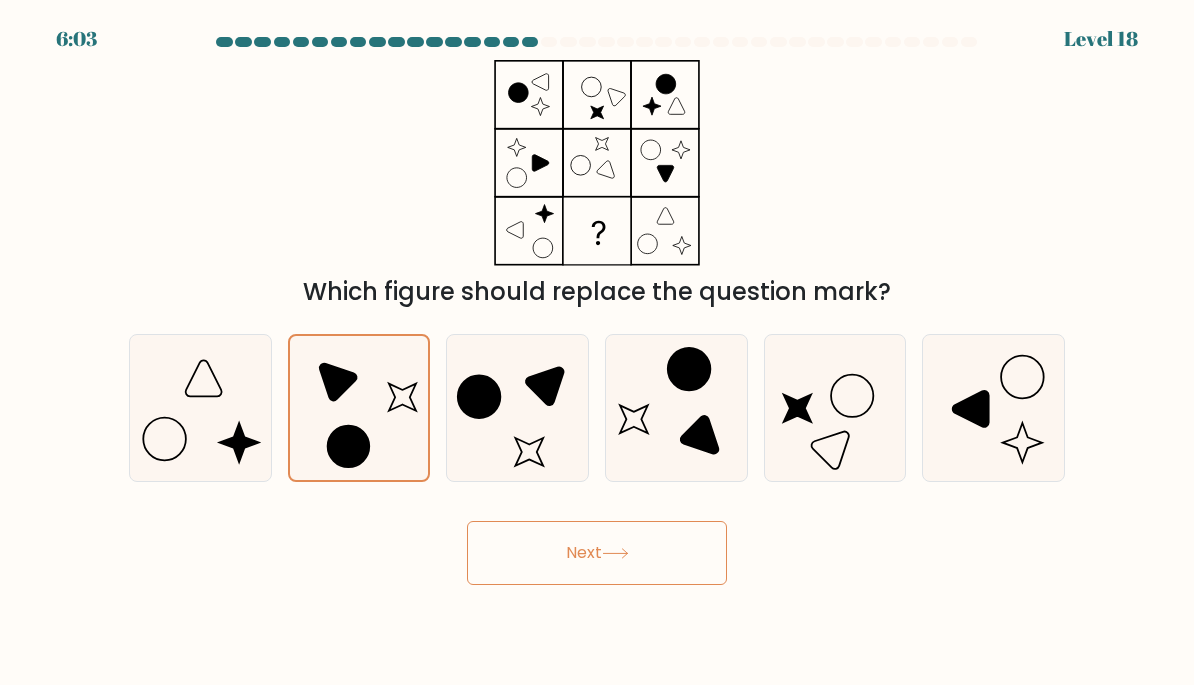 click on "Next" at bounding box center [597, 553] 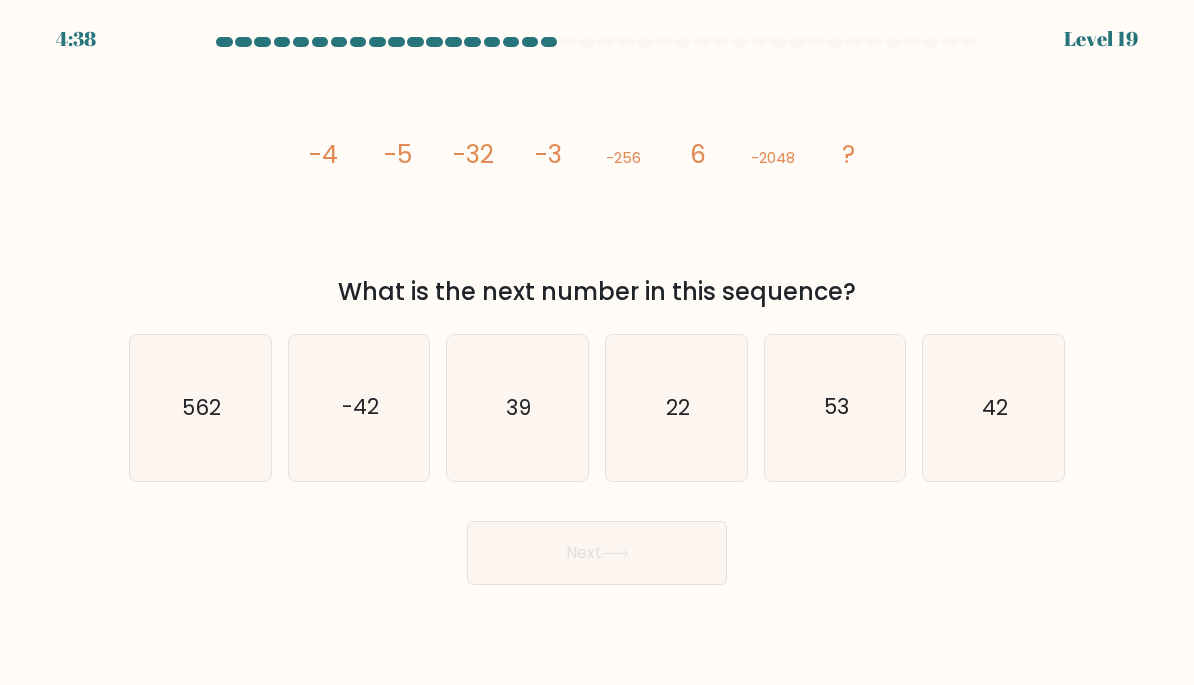 click on "22" 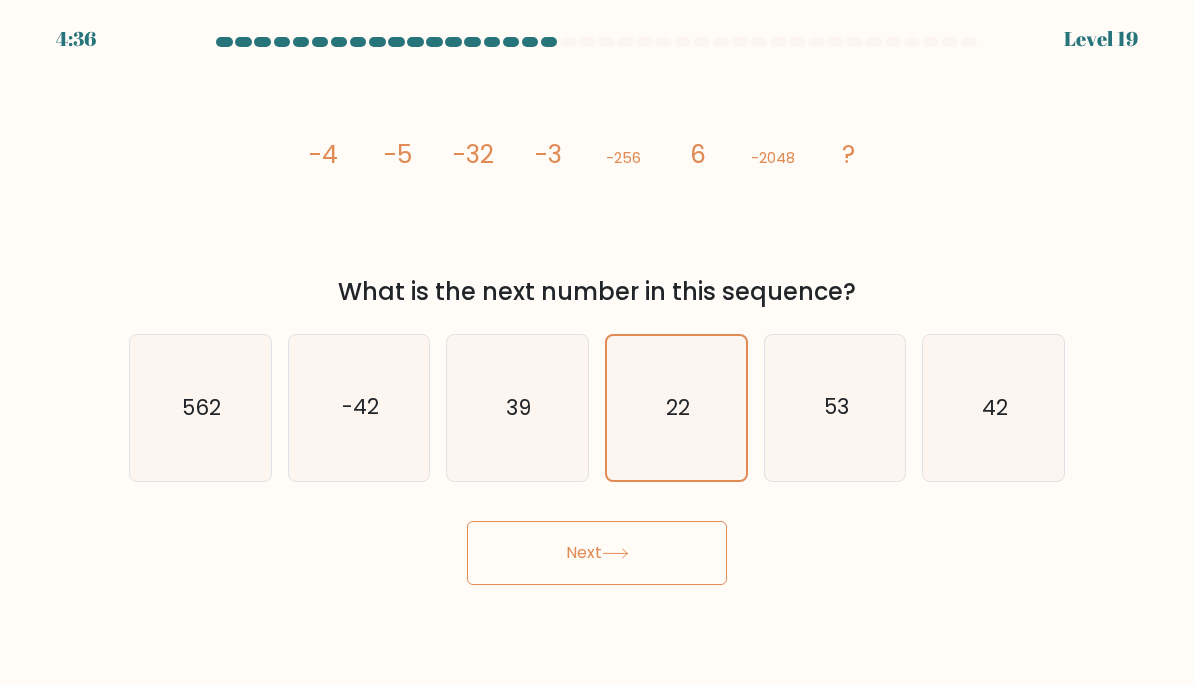 click on "Next" at bounding box center [597, 553] 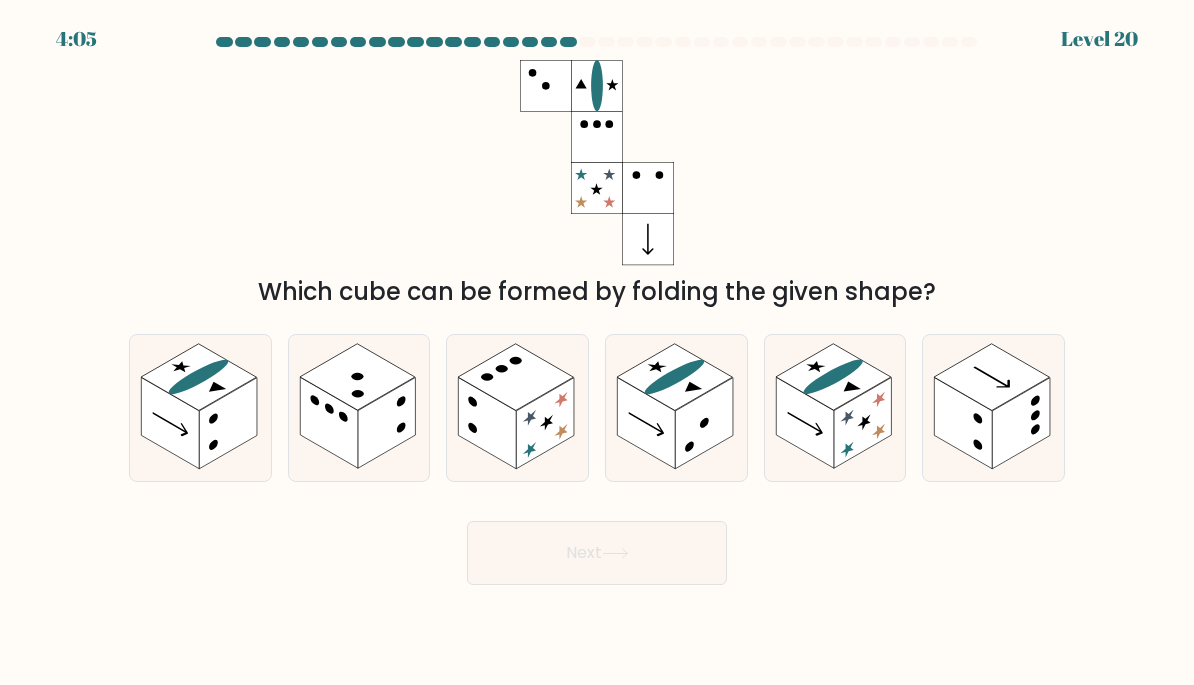 click 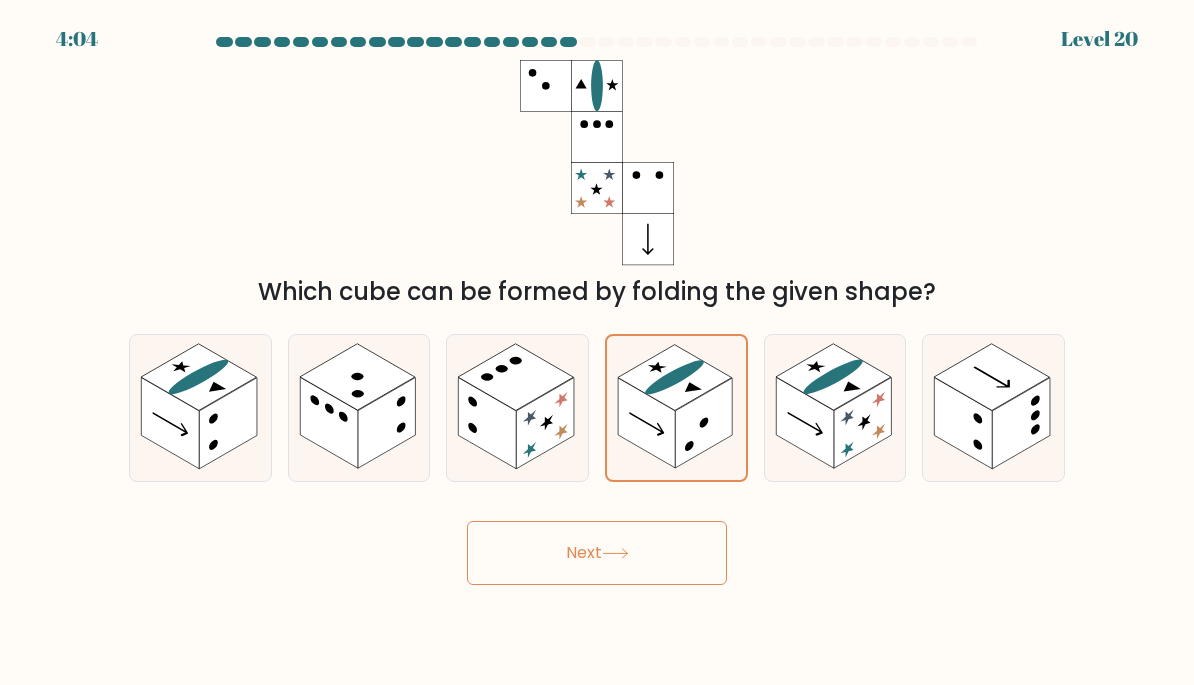 click 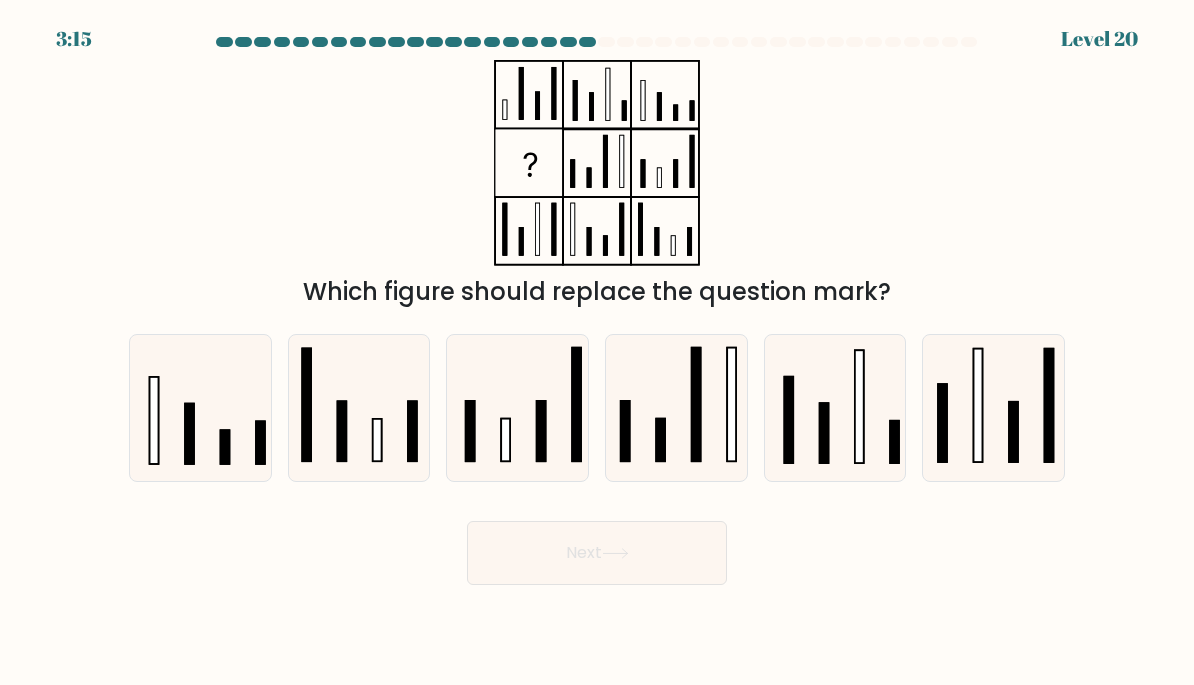 click 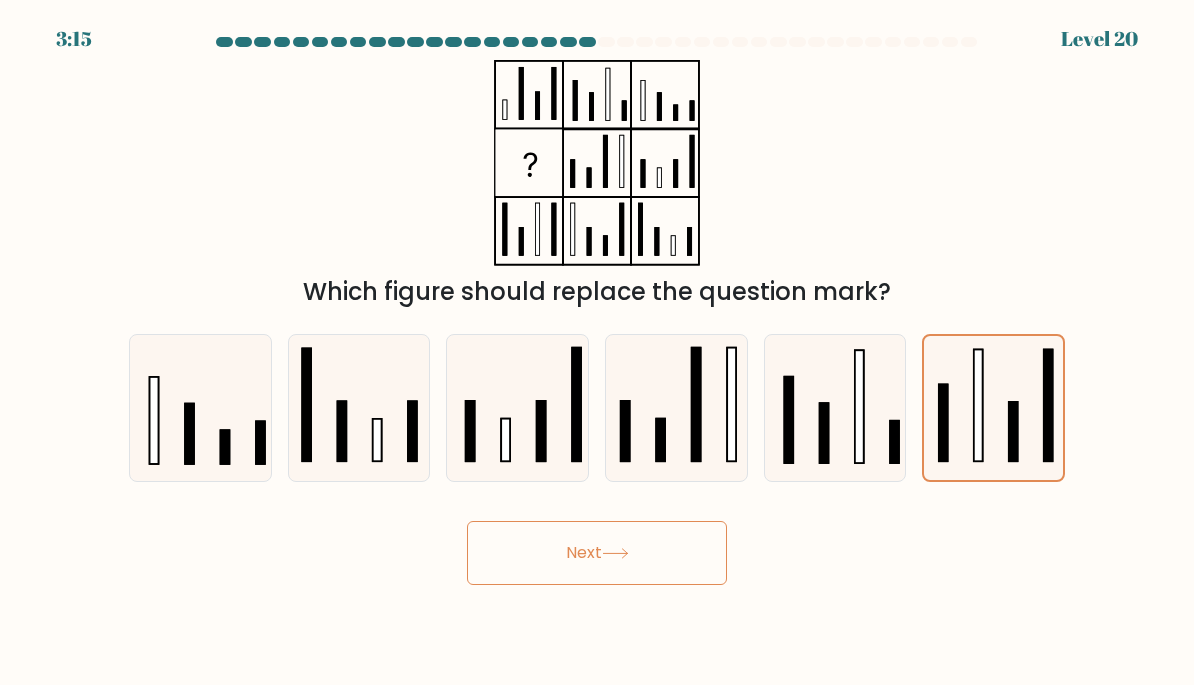 click on "Next" at bounding box center (597, 553) 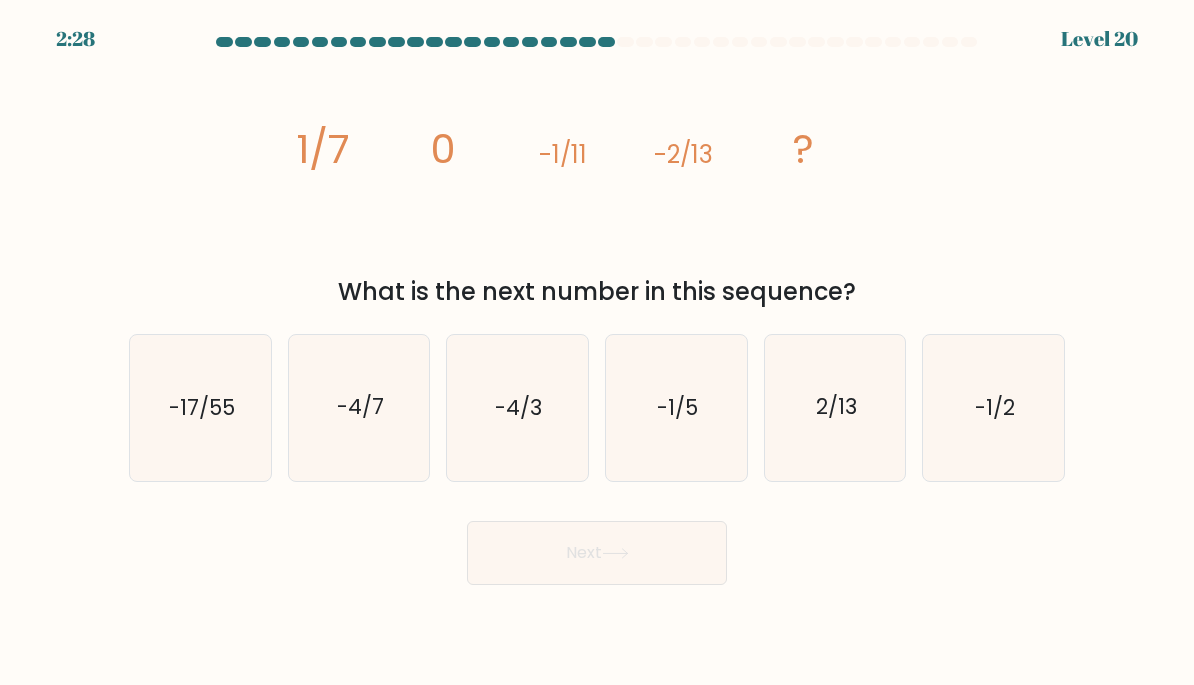 click on "-17/55" 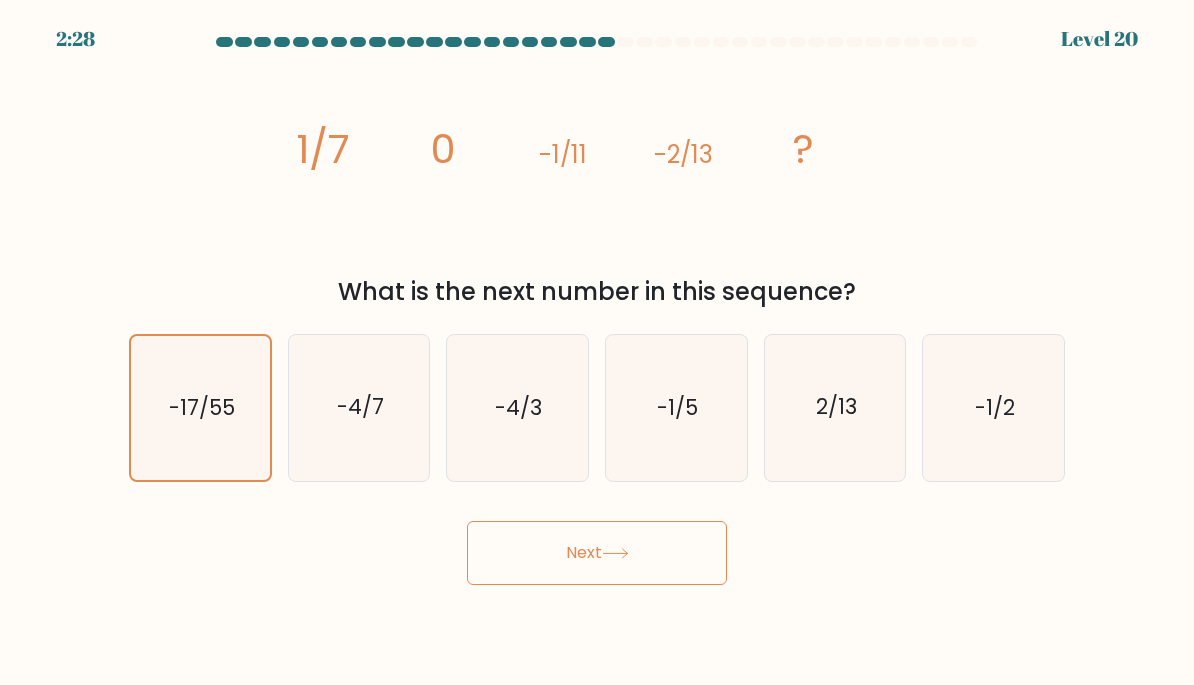 click on "Next" at bounding box center (597, 553) 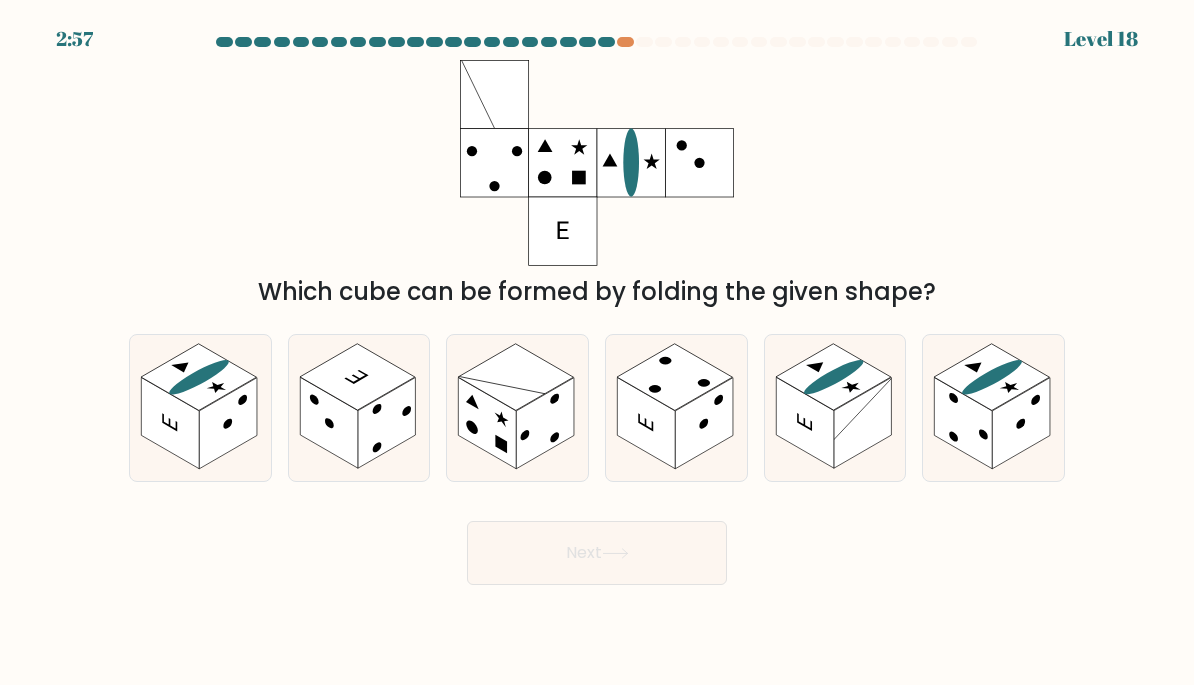 click 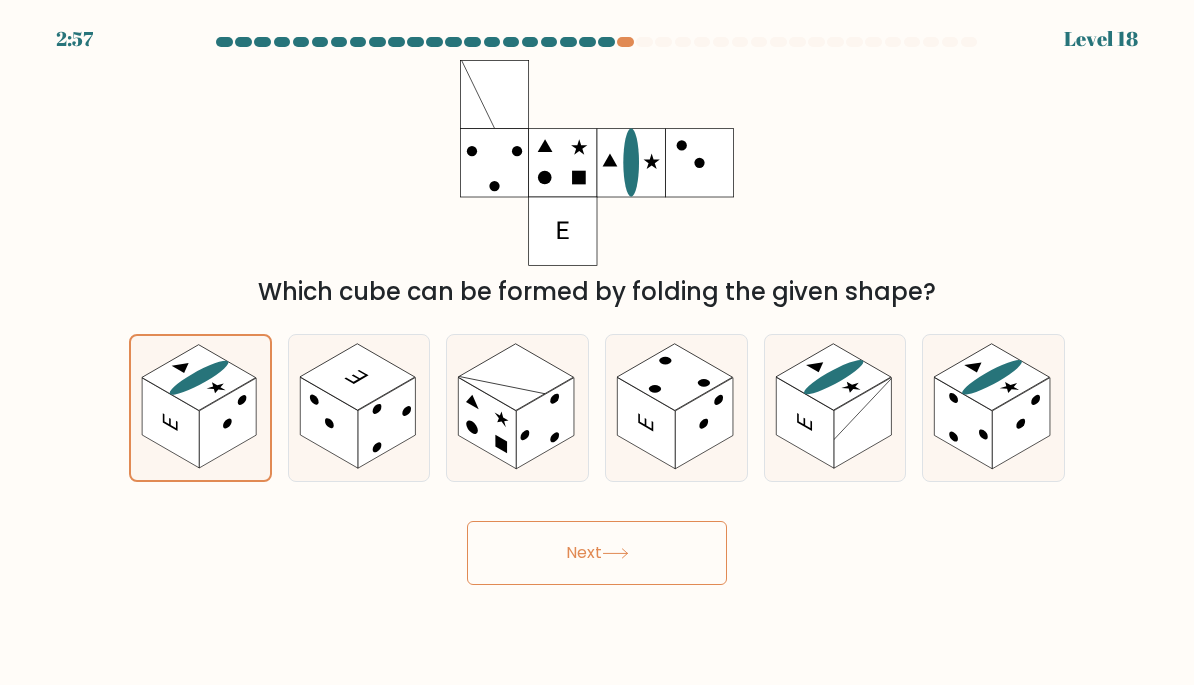 click on "Next" at bounding box center (597, 553) 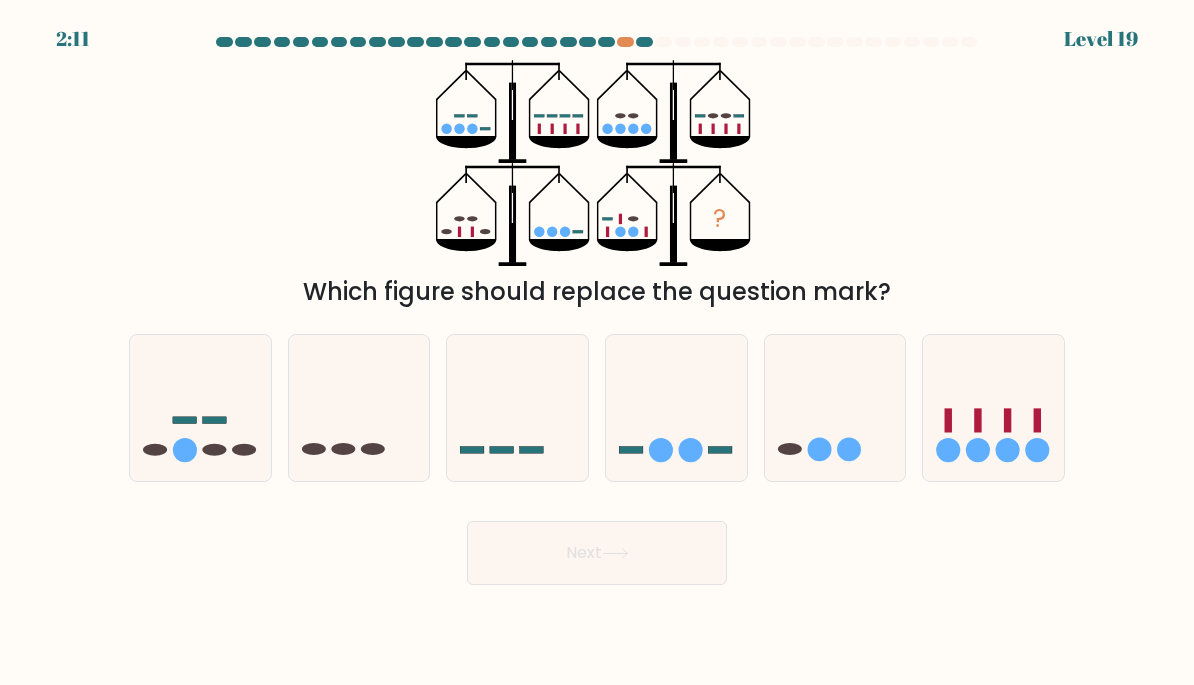 click 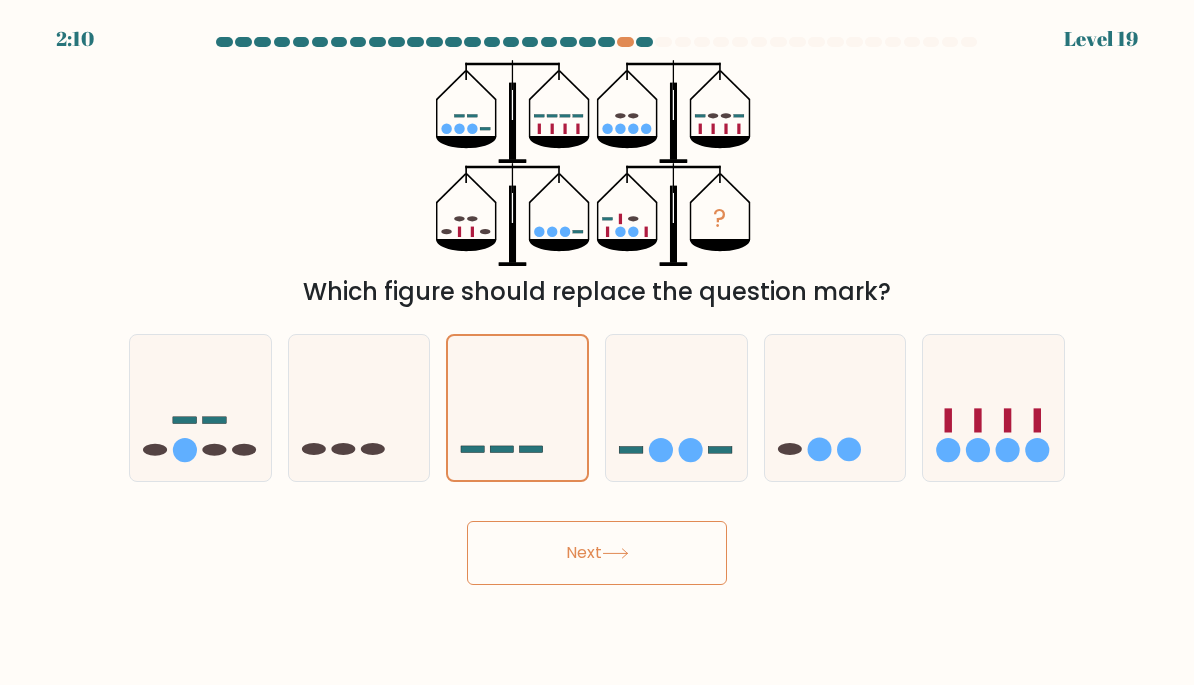 click on "Next" at bounding box center (597, 553) 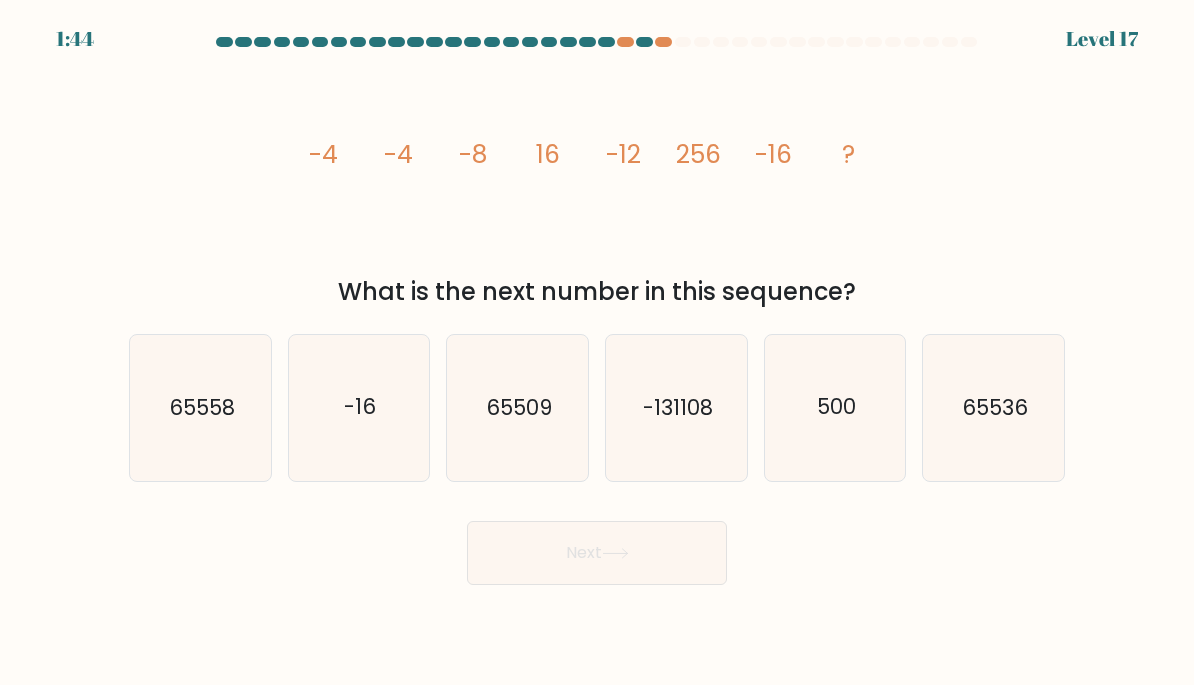 click on "65536" 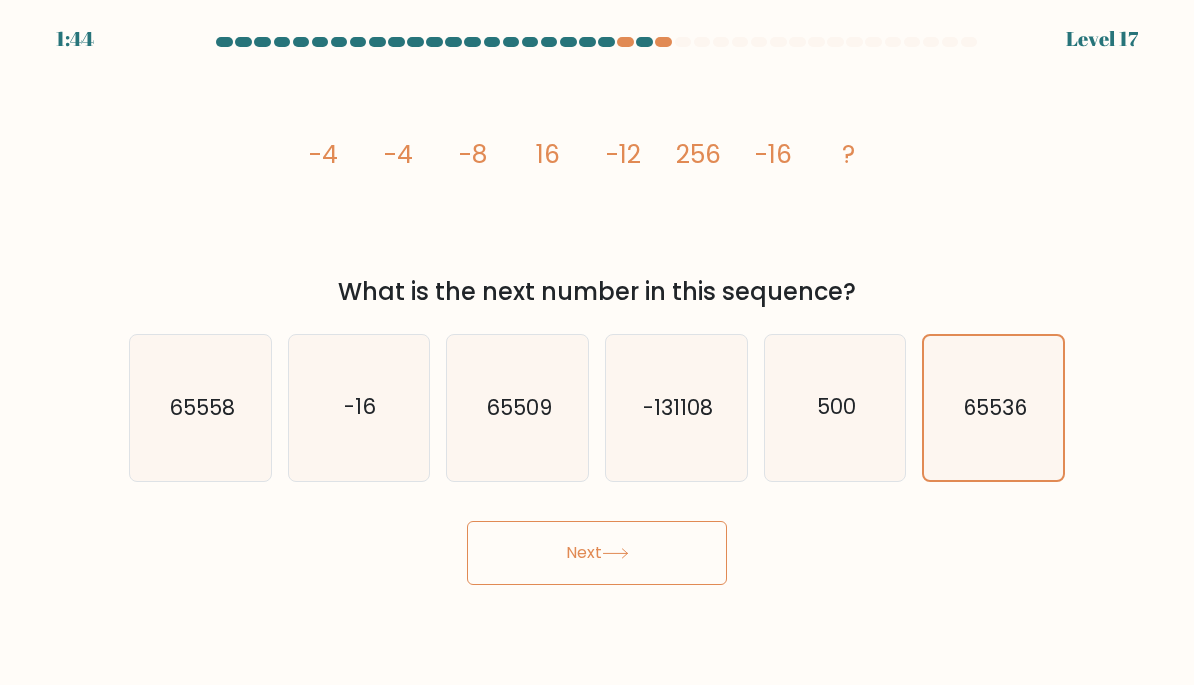 click on "Next" at bounding box center [597, 553] 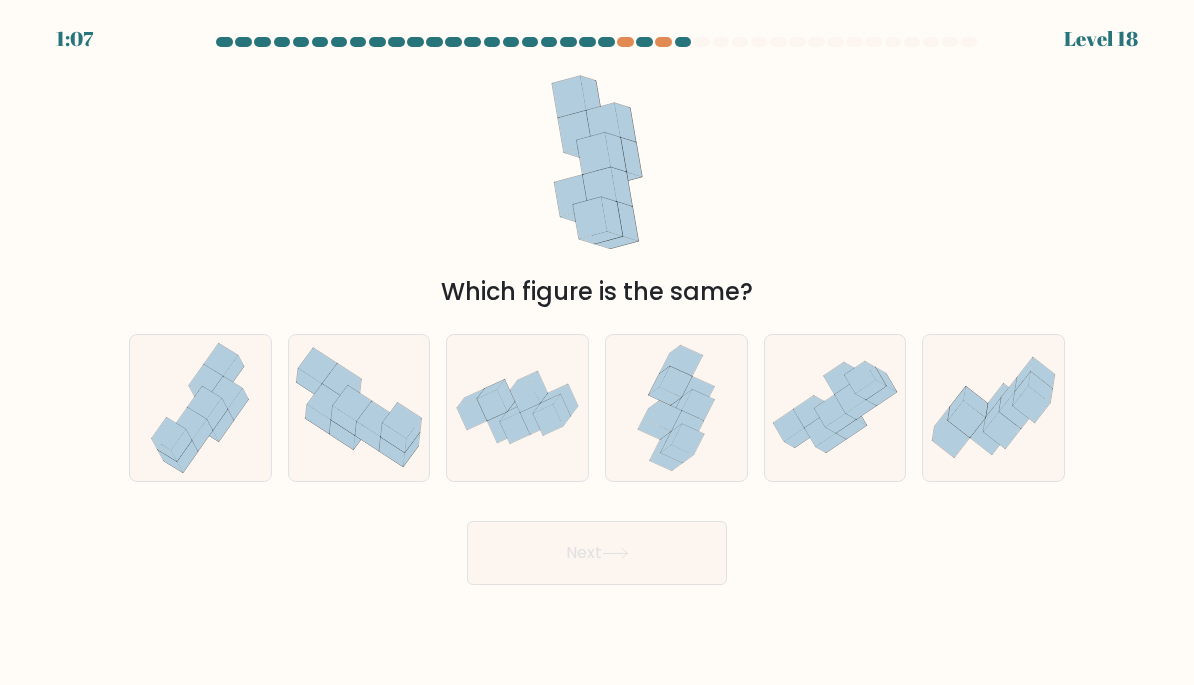 click 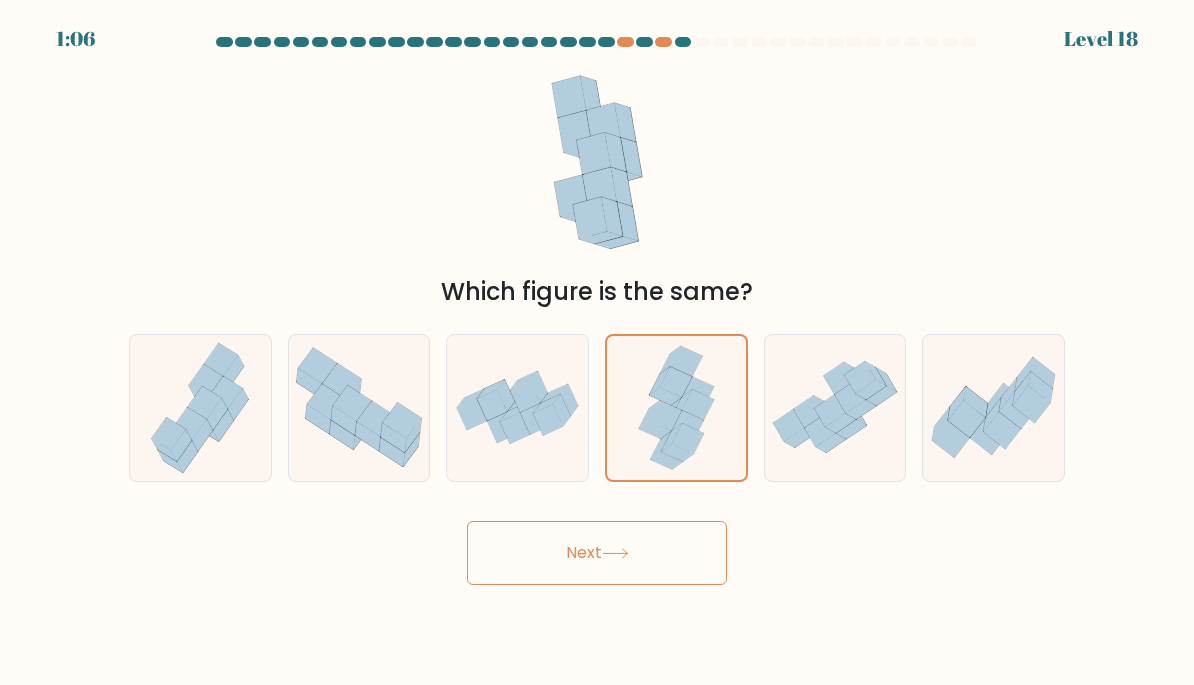 click on "Next" at bounding box center [597, 553] 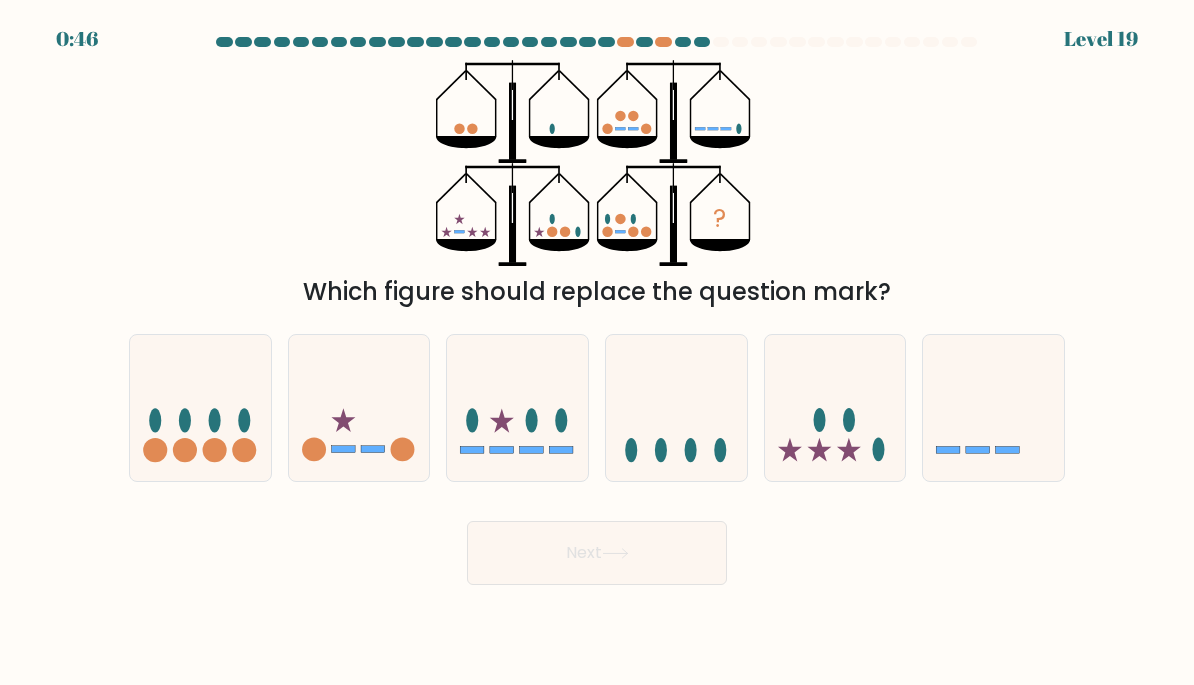 click 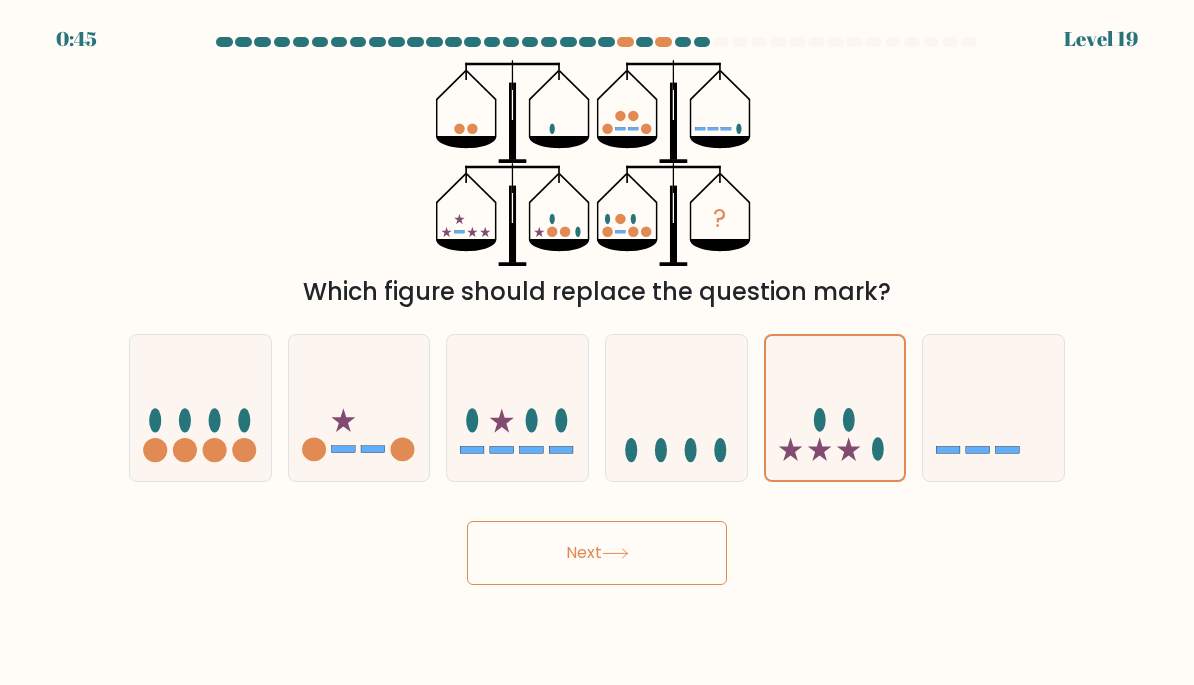 click on "Next" at bounding box center (597, 553) 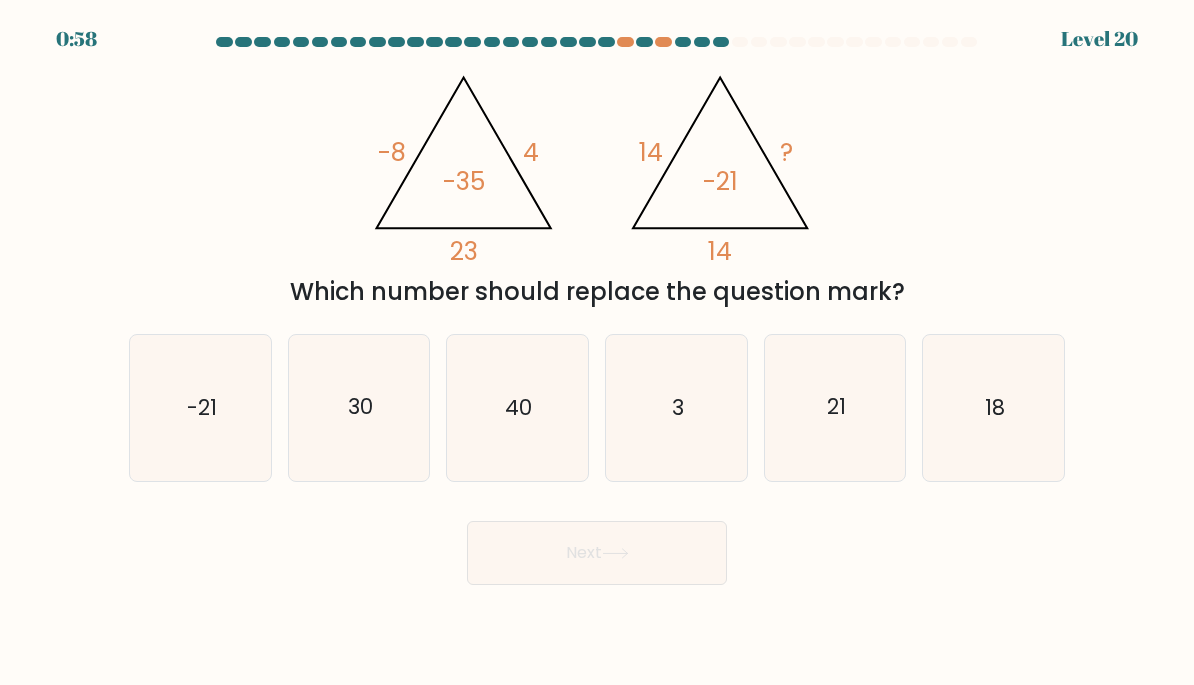 click on "21" 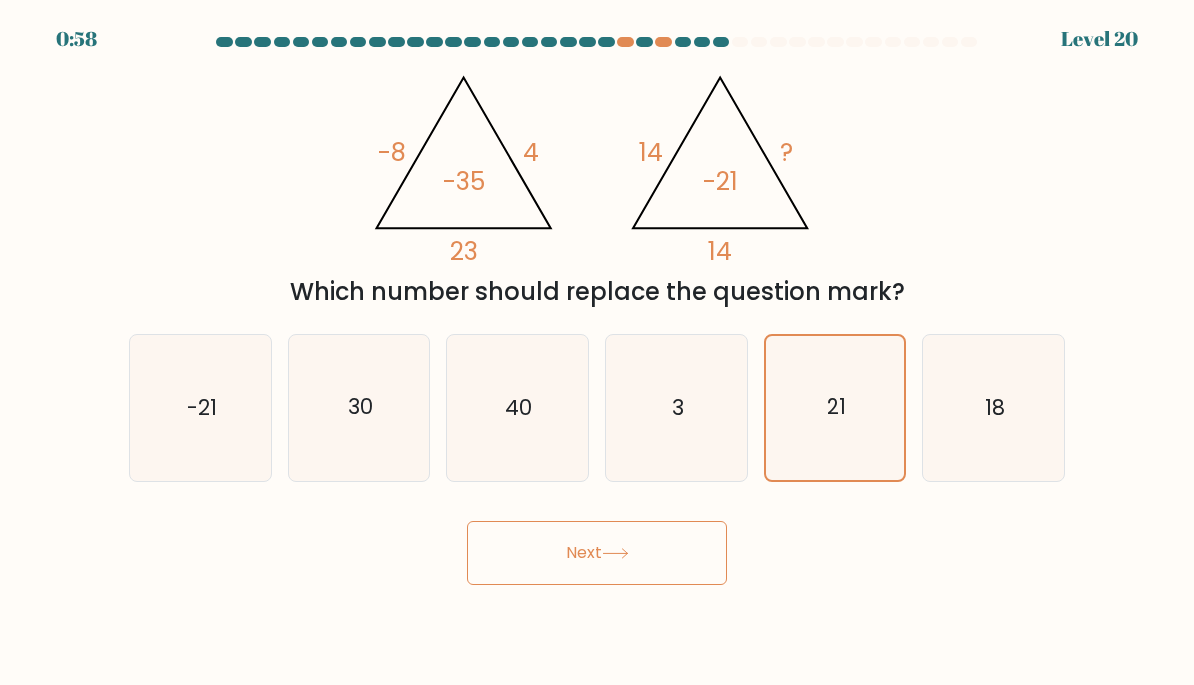 click on "Next" at bounding box center (597, 553) 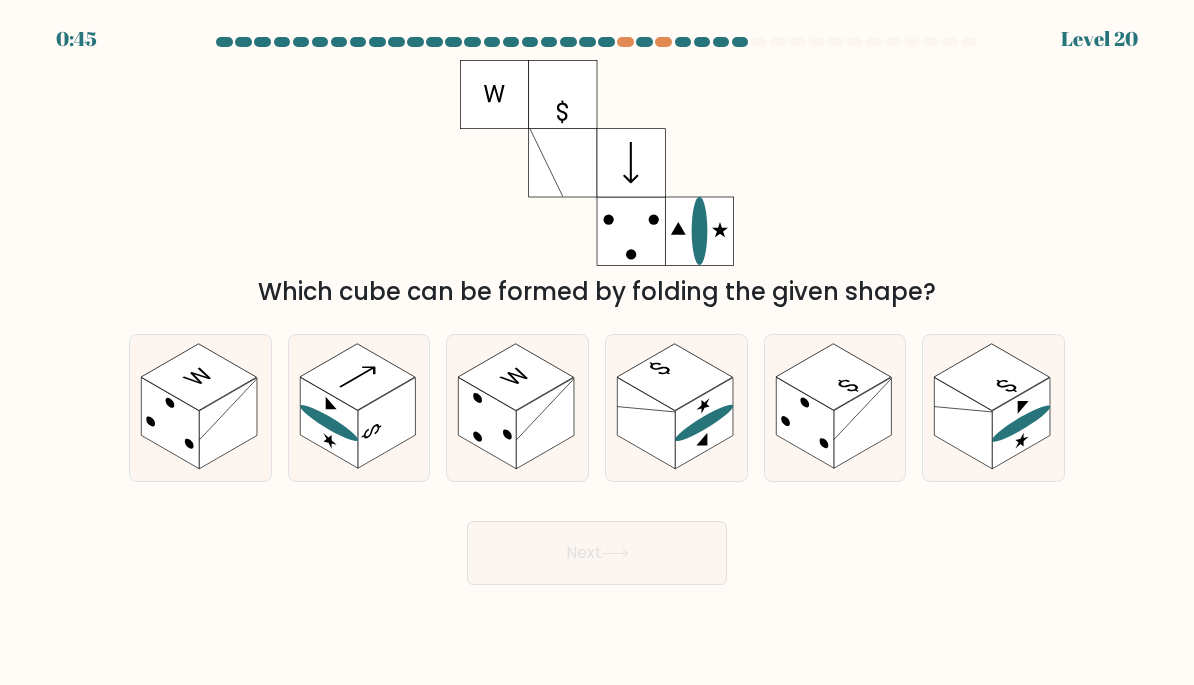 click 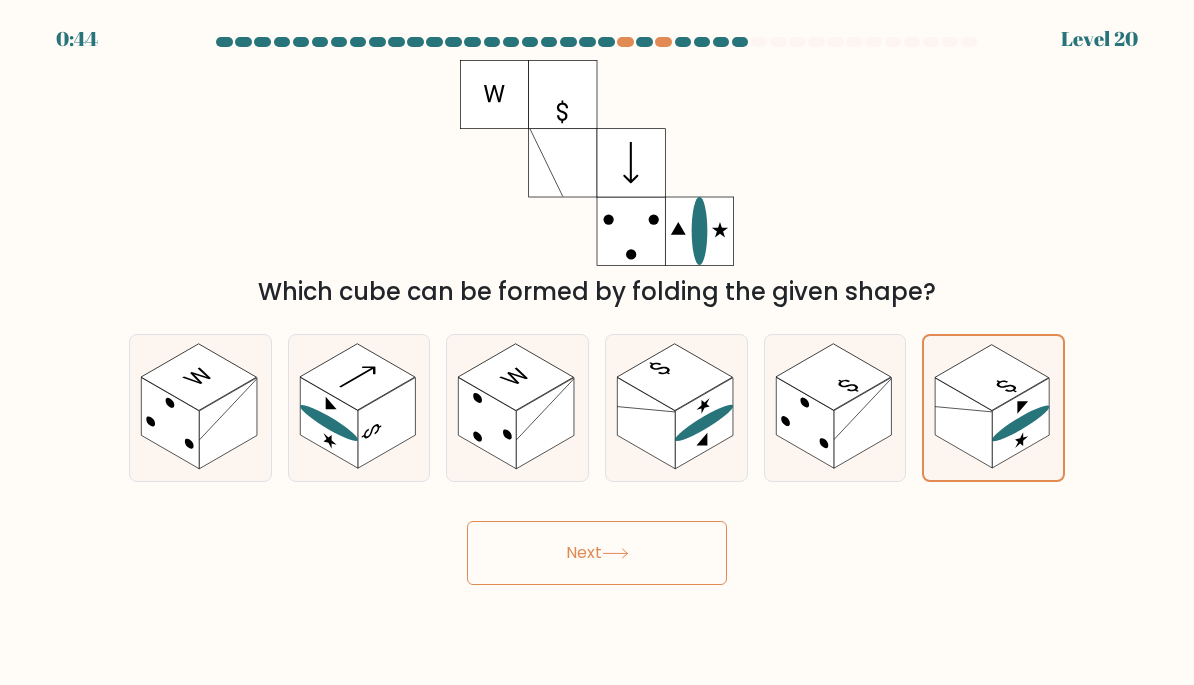 click on "Next" at bounding box center (597, 553) 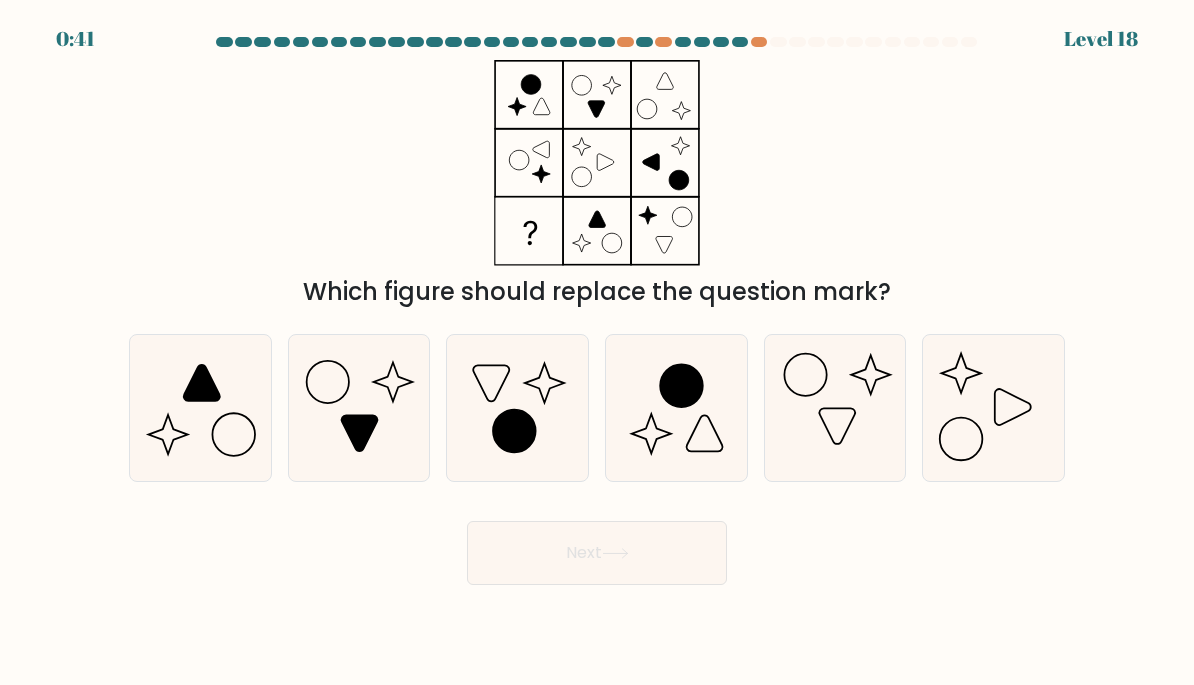 click 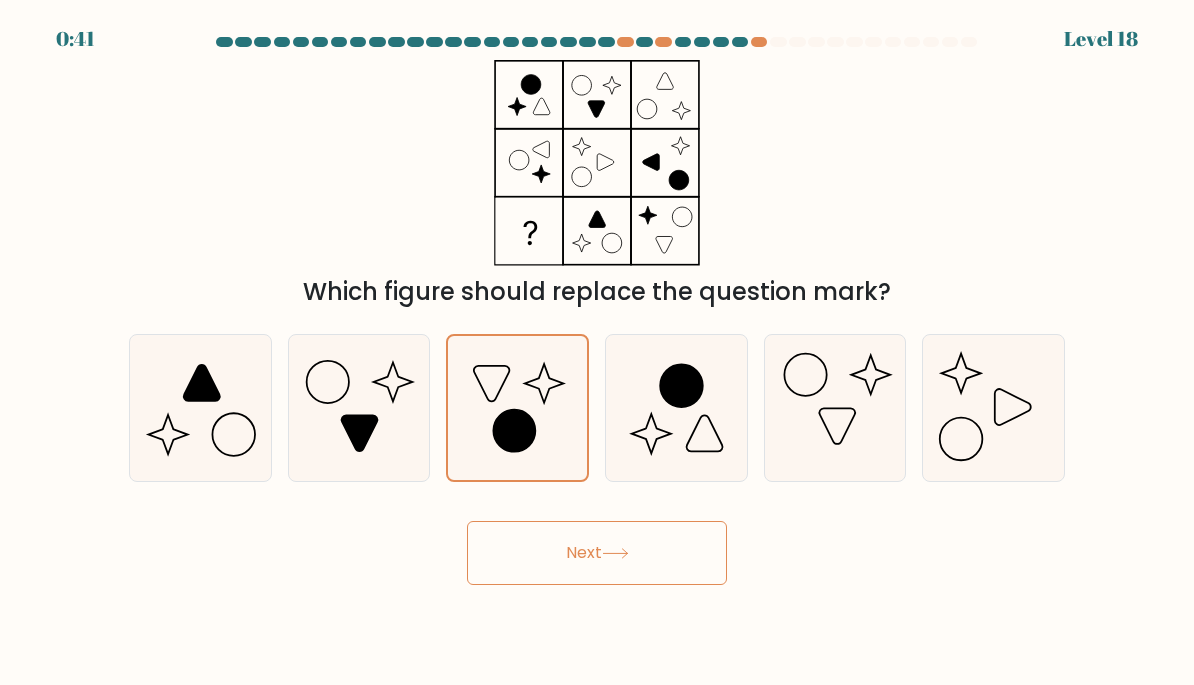 click on "Next" at bounding box center (597, 553) 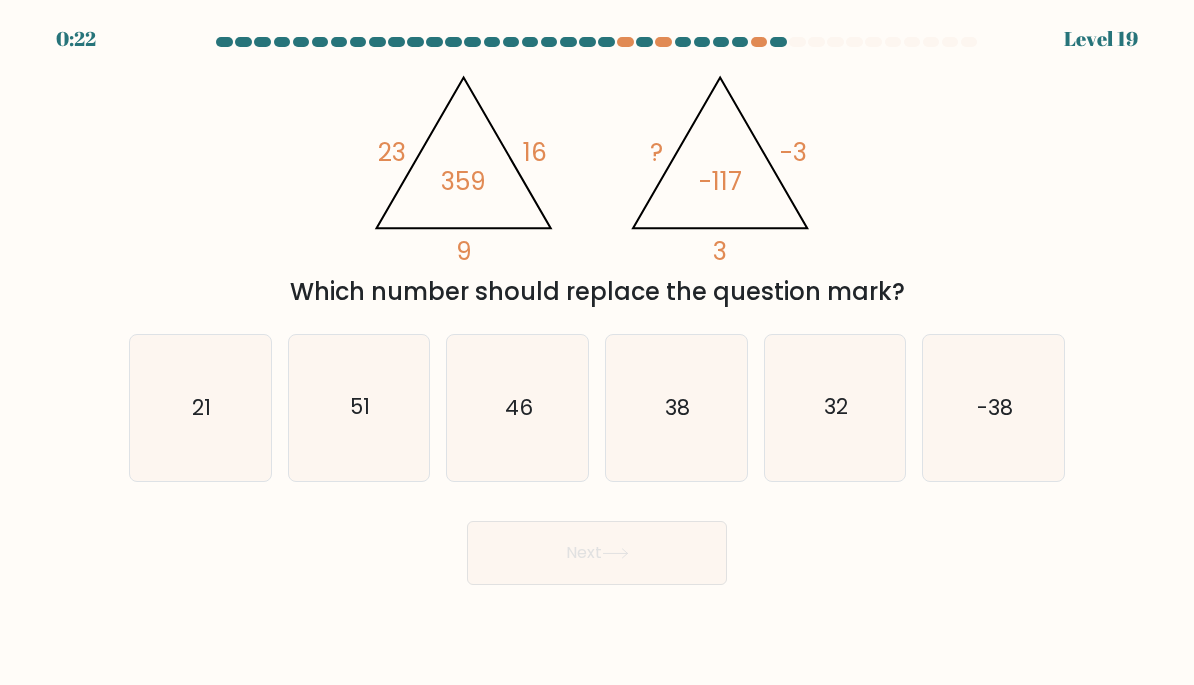 scroll, scrollTop: 0, scrollLeft: 0, axis: both 